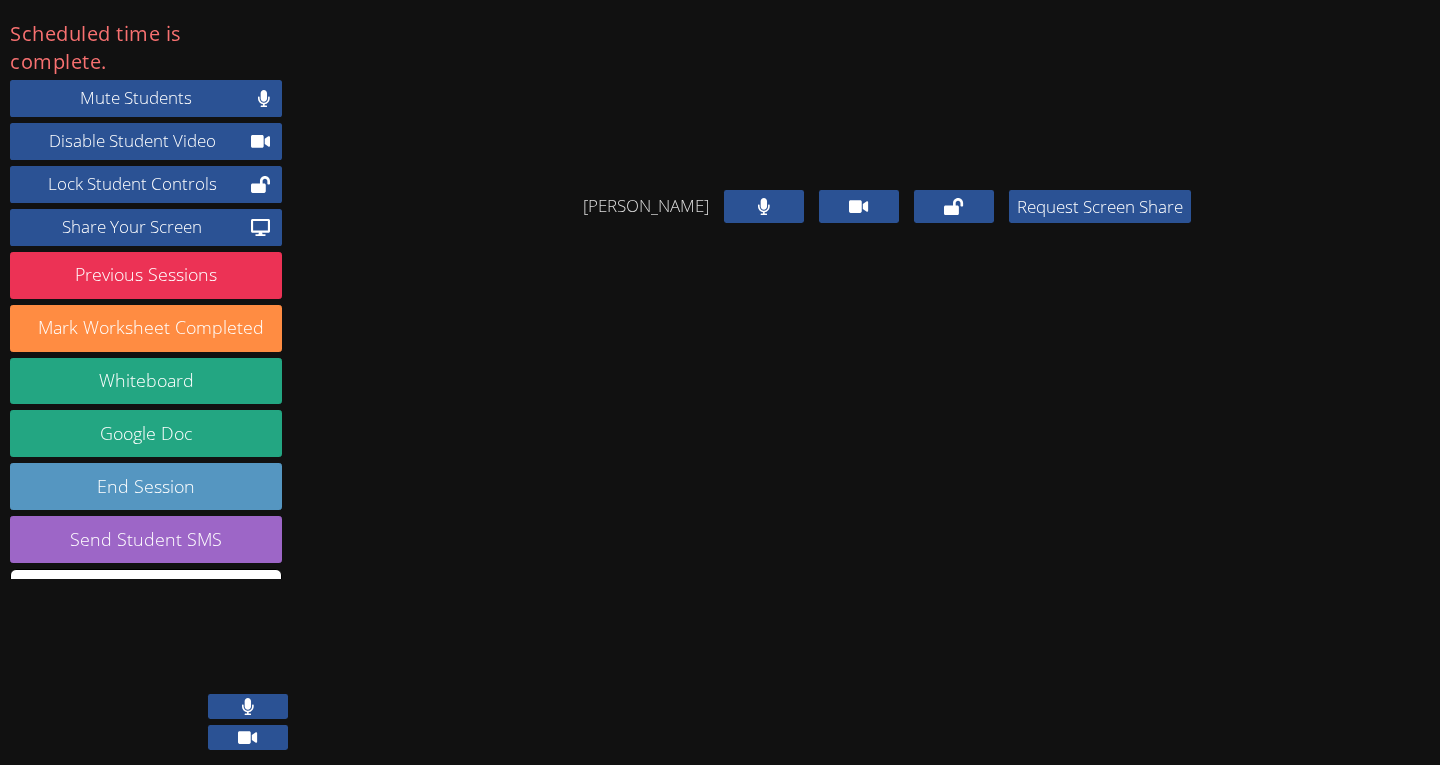 scroll, scrollTop: 0, scrollLeft: 0, axis: both 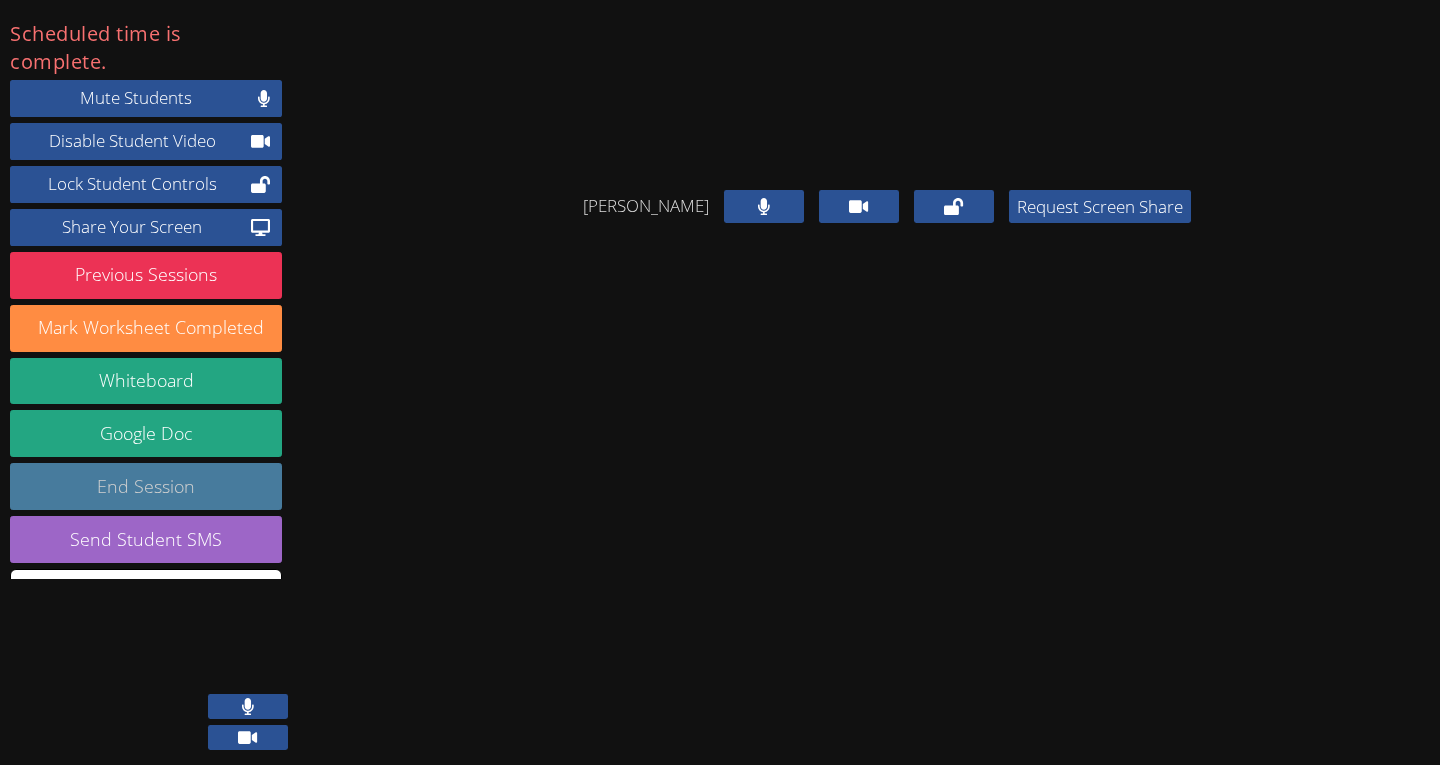 click on "End Session" 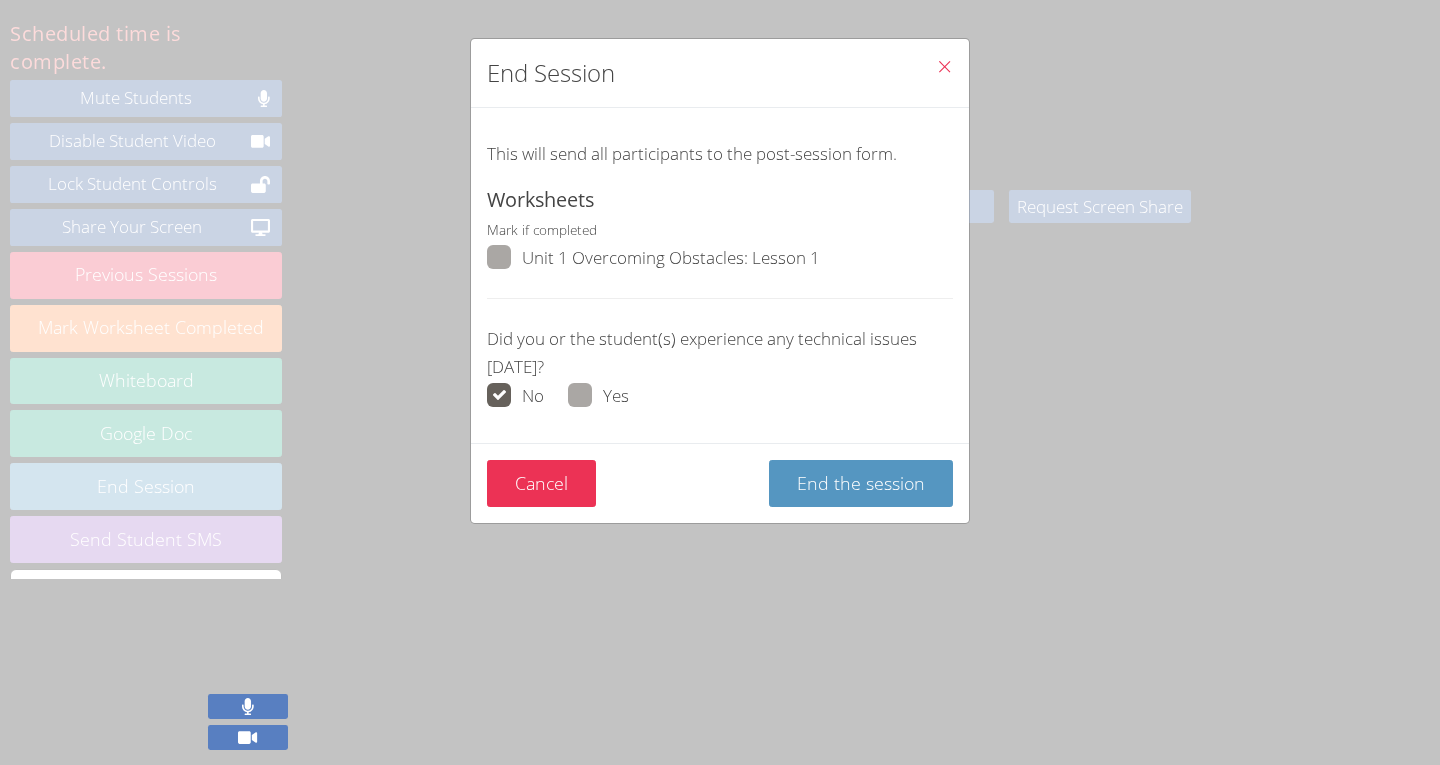 click at bounding box center [522, 271] 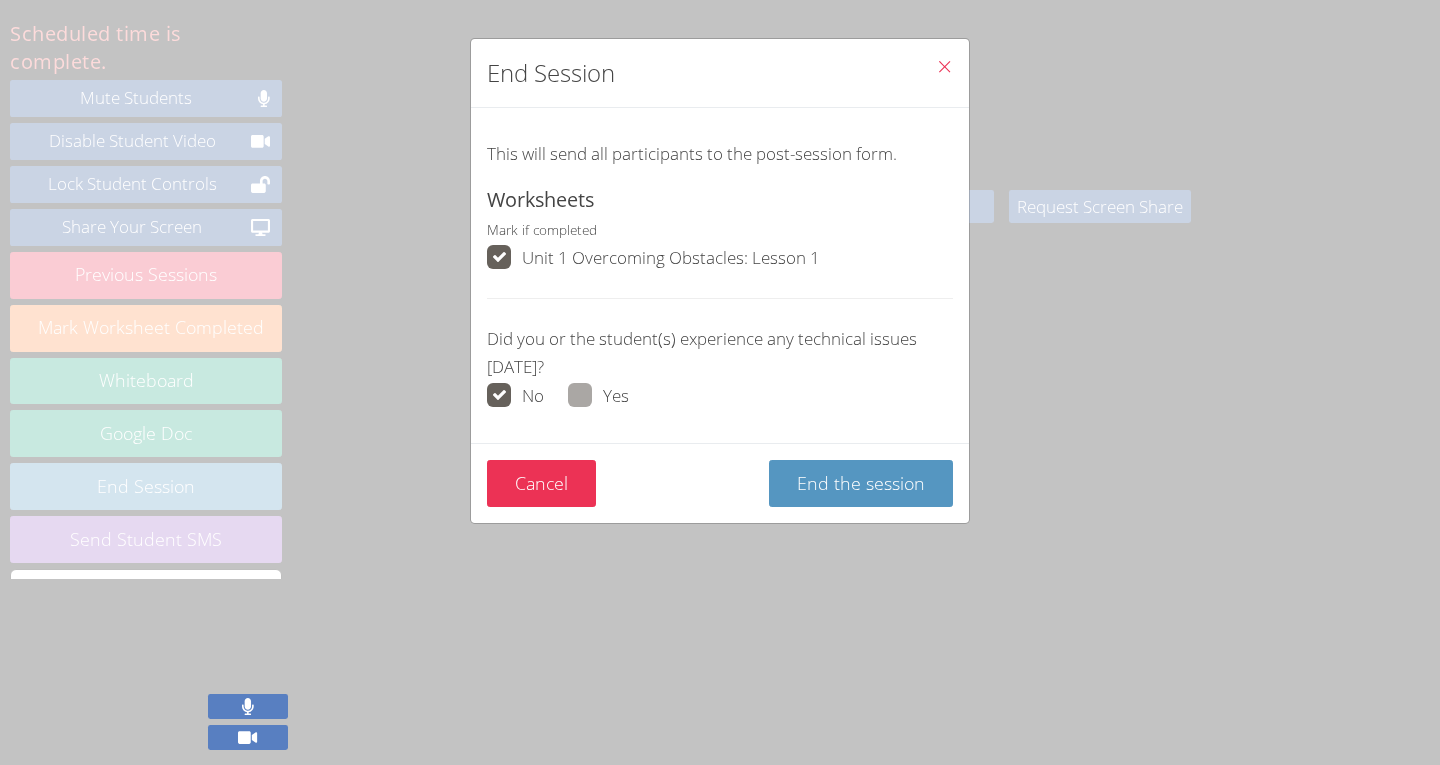 click at bounding box center (629, 395) 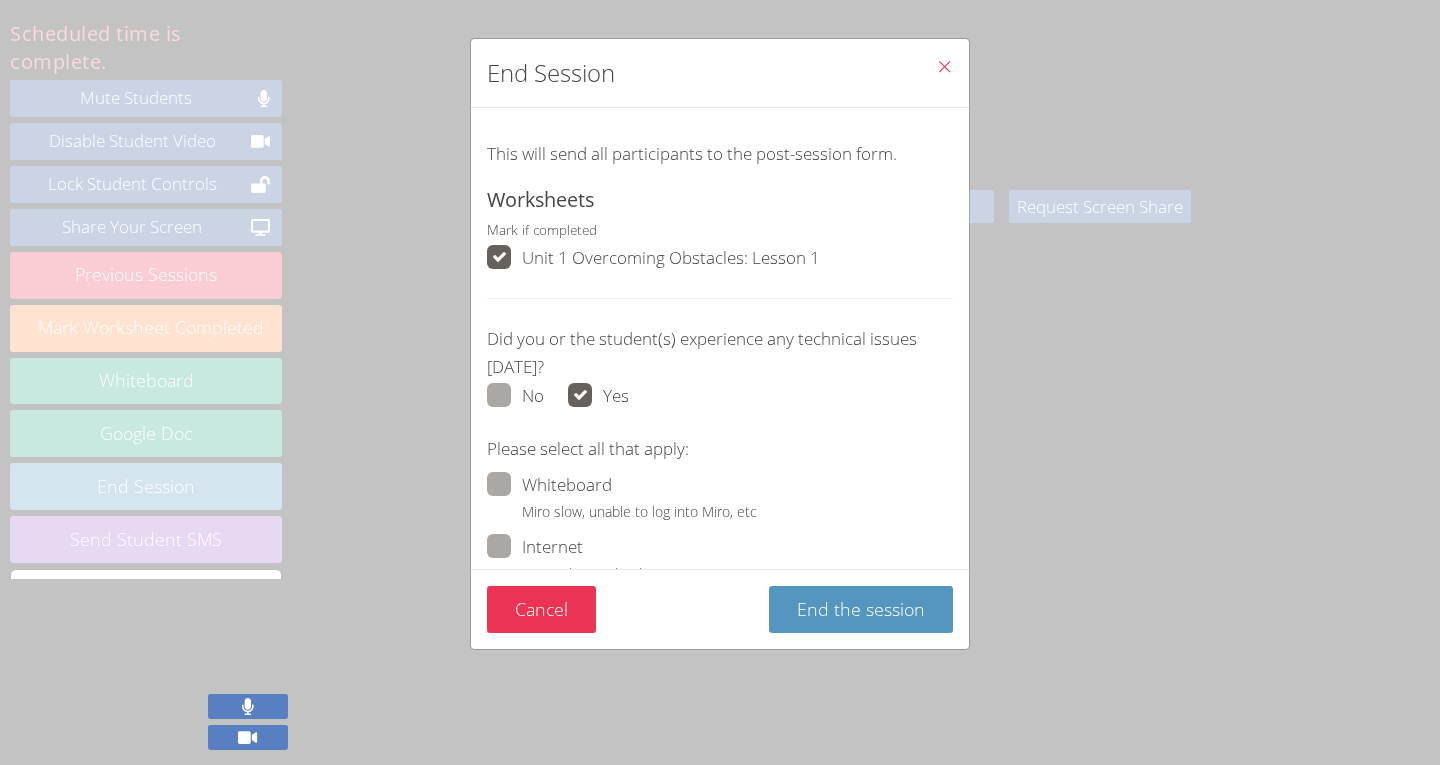 click at bounding box center (544, 395) 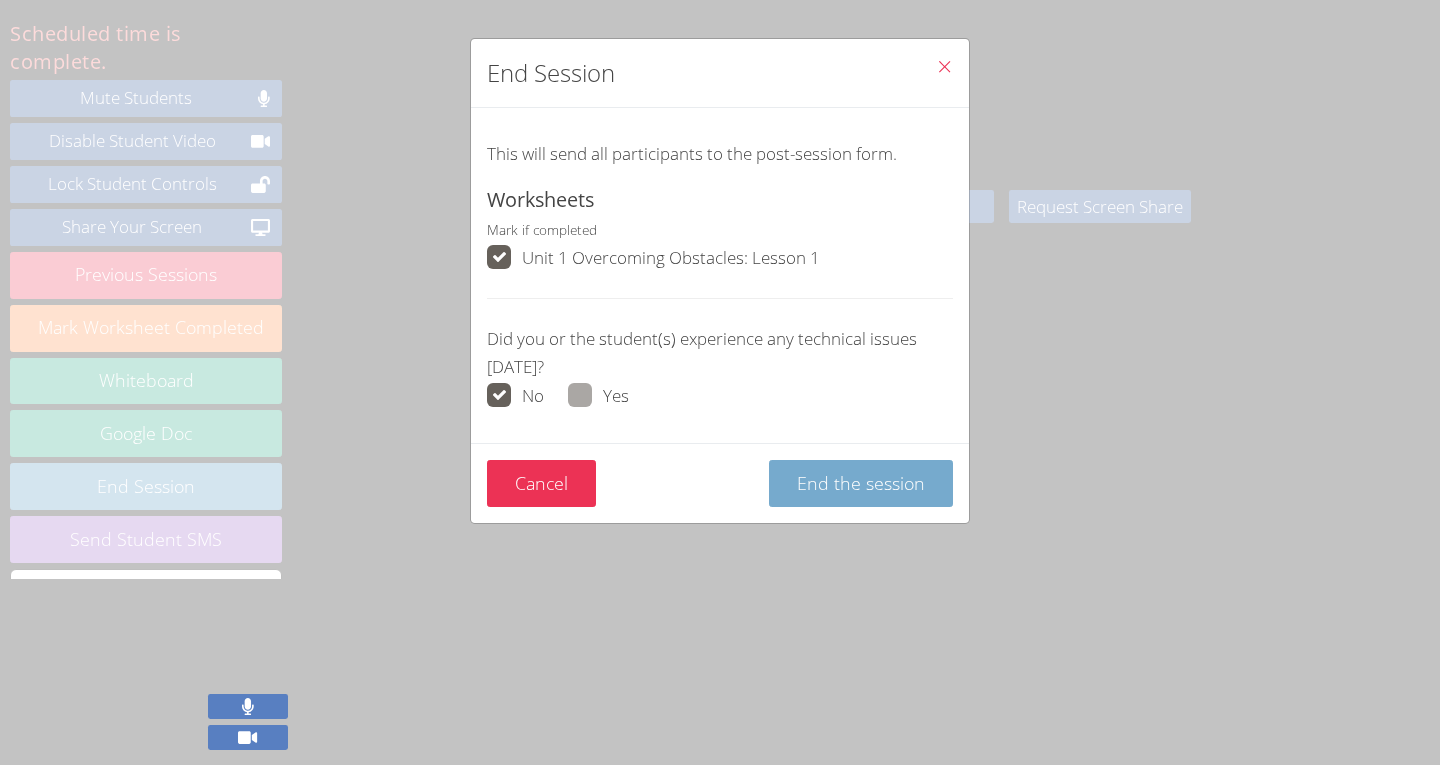 click on "End the session" at bounding box center [861, 483] 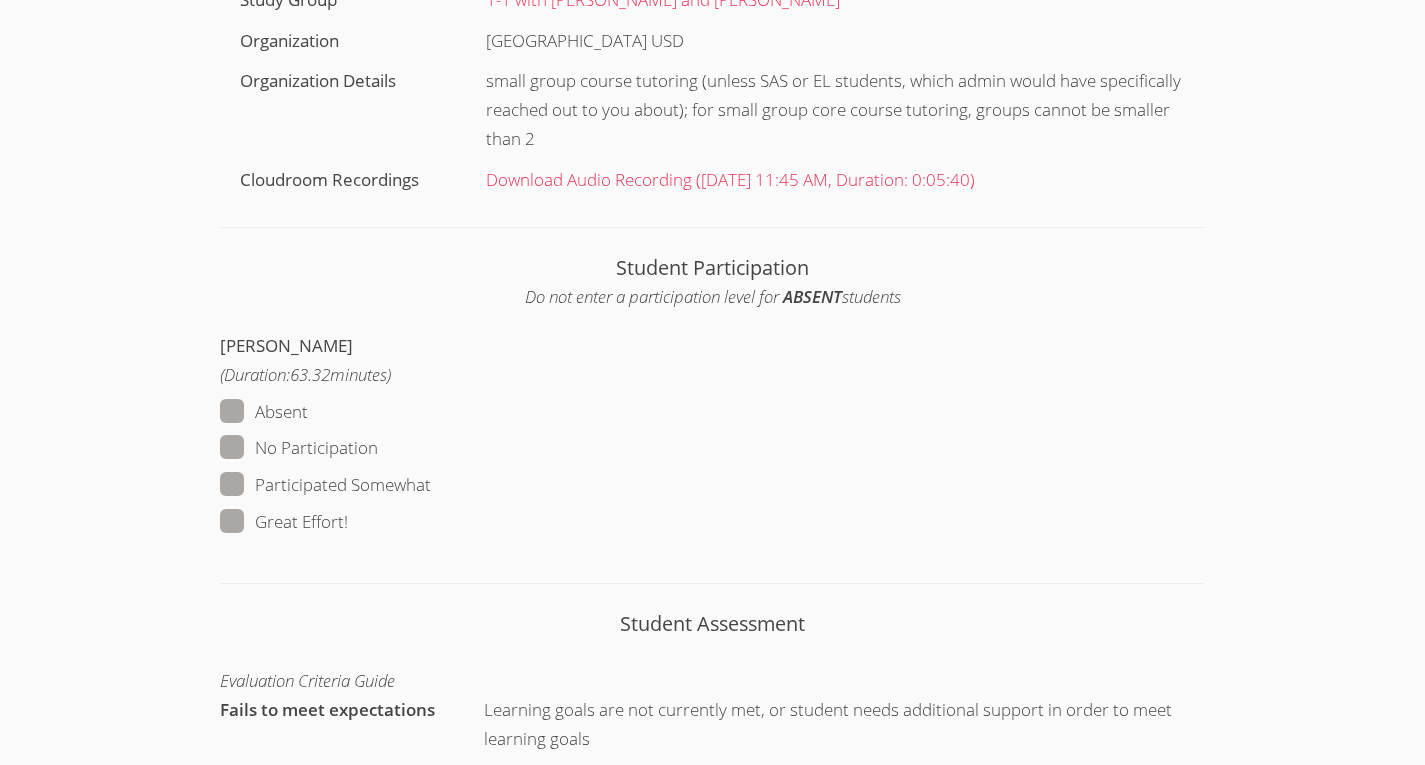scroll, scrollTop: 840, scrollLeft: 0, axis: vertical 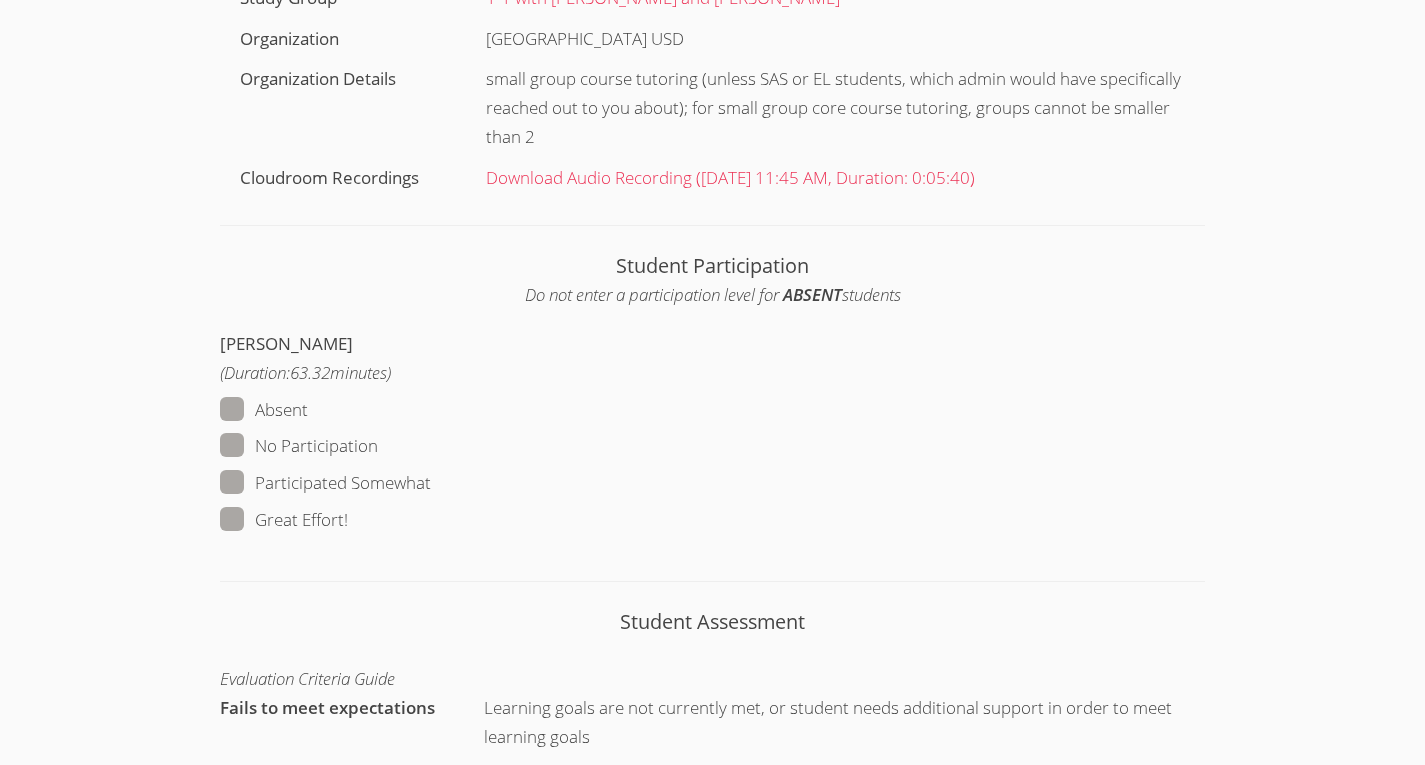 click at bounding box center [348, 519] 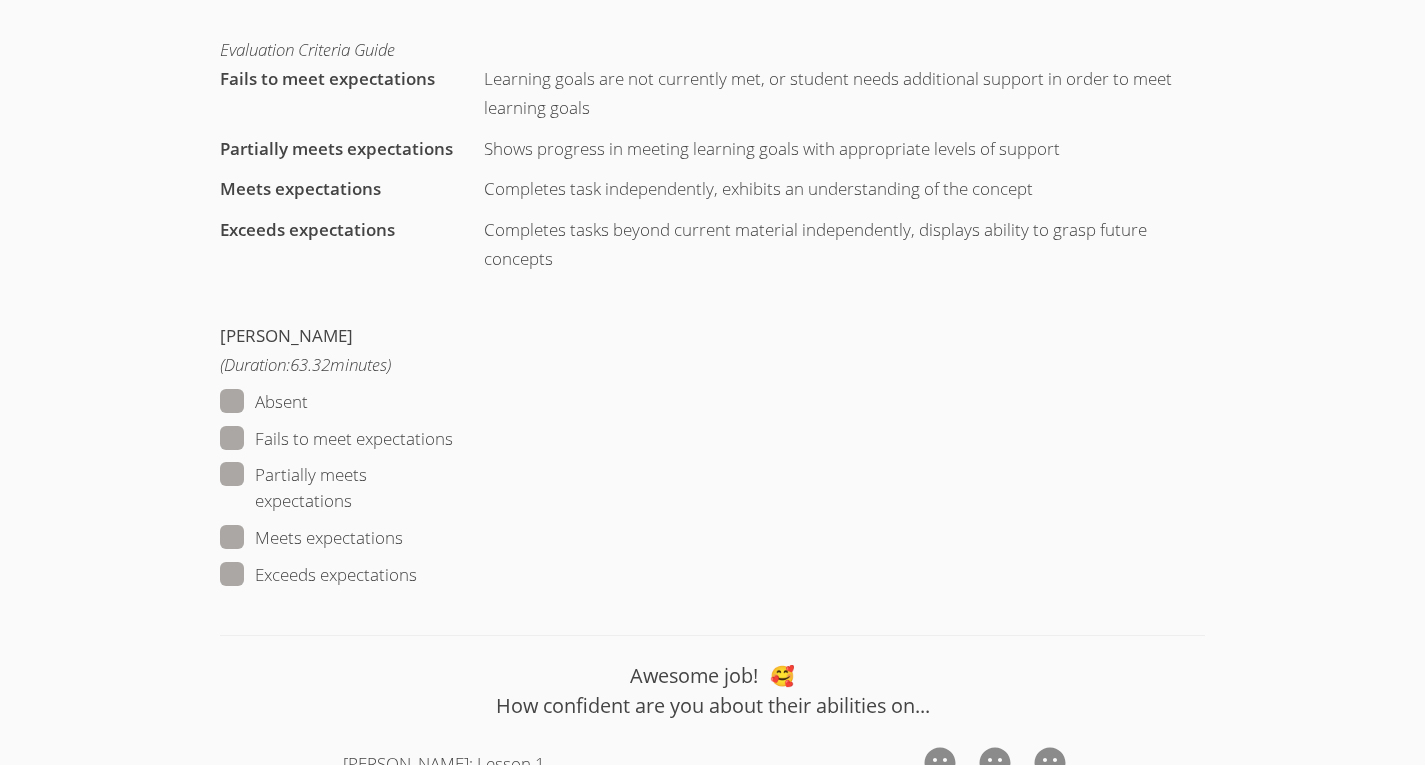scroll, scrollTop: 1484, scrollLeft: 0, axis: vertical 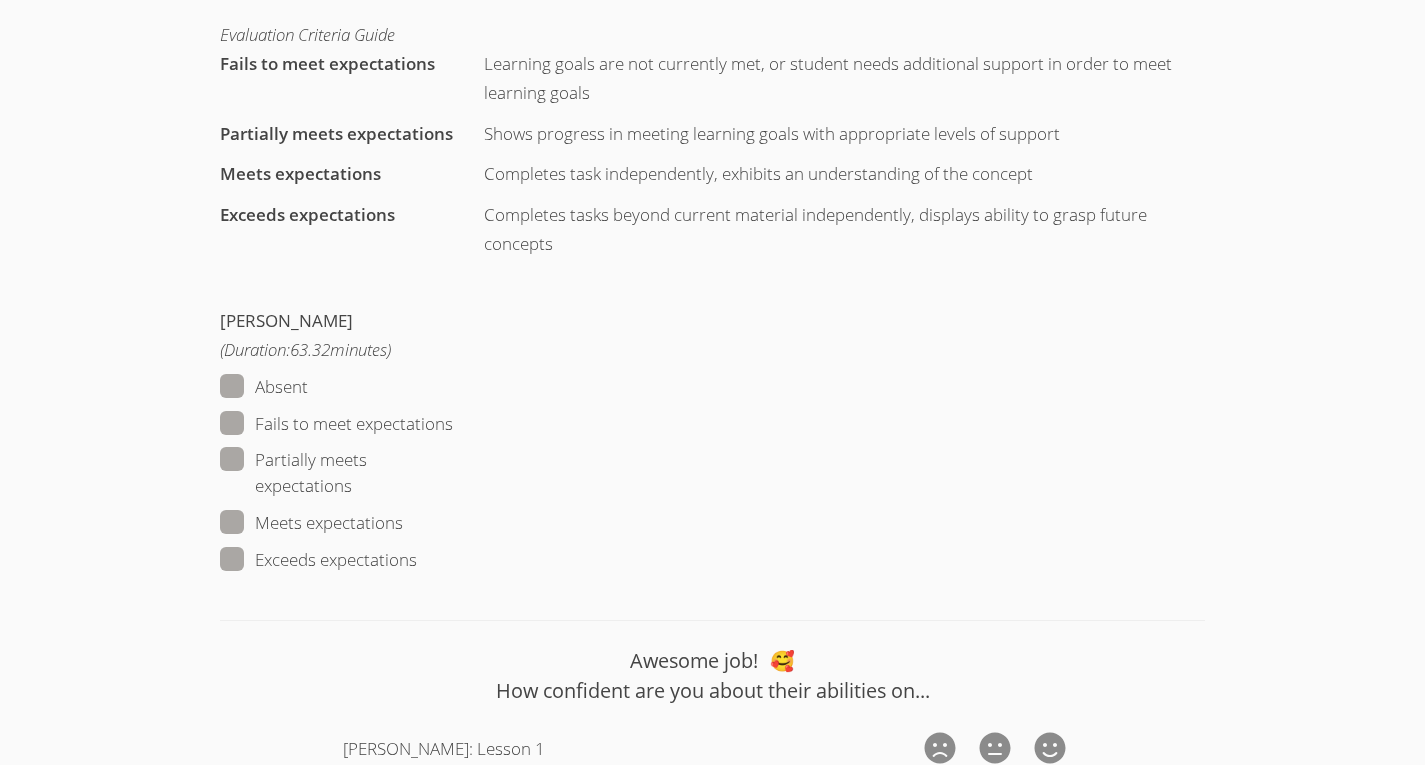 click at bounding box center [417, 559] 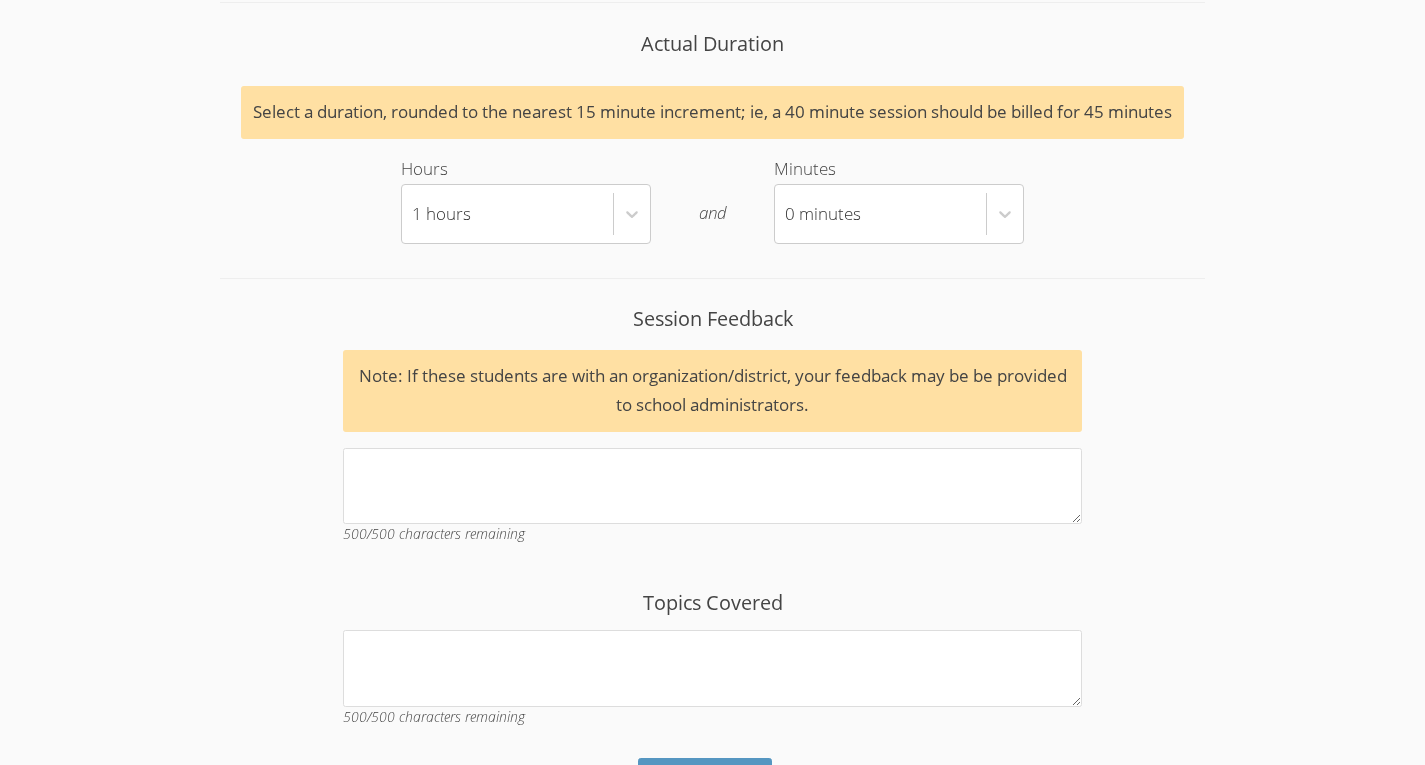 scroll, scrollTop: 2285, scrollLeft: 0, axis: vertical 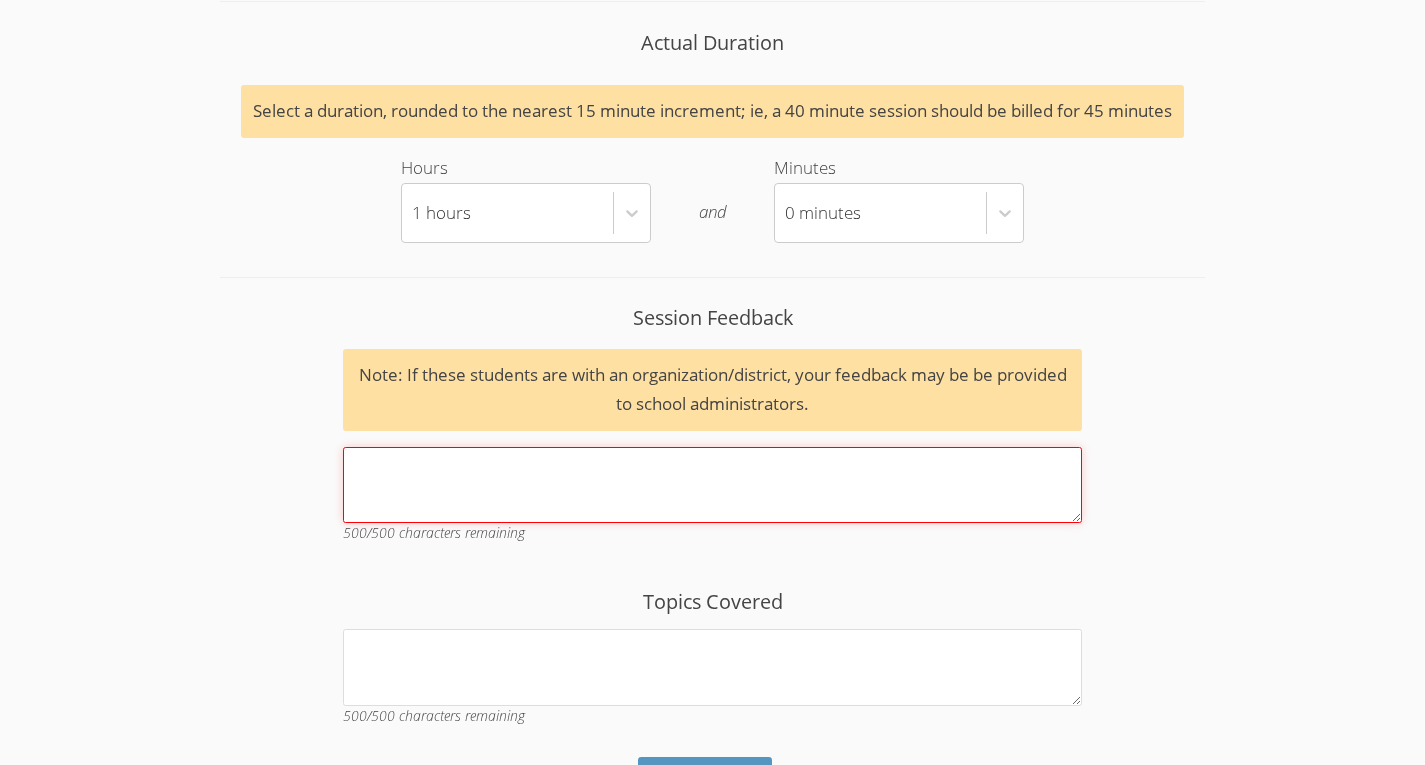 click on "Session Feedback Note: If these students are with an organization/district, your feedback may be be provided to school administrators. 500 /500 characters remaining" at bounding box center [712, 485] 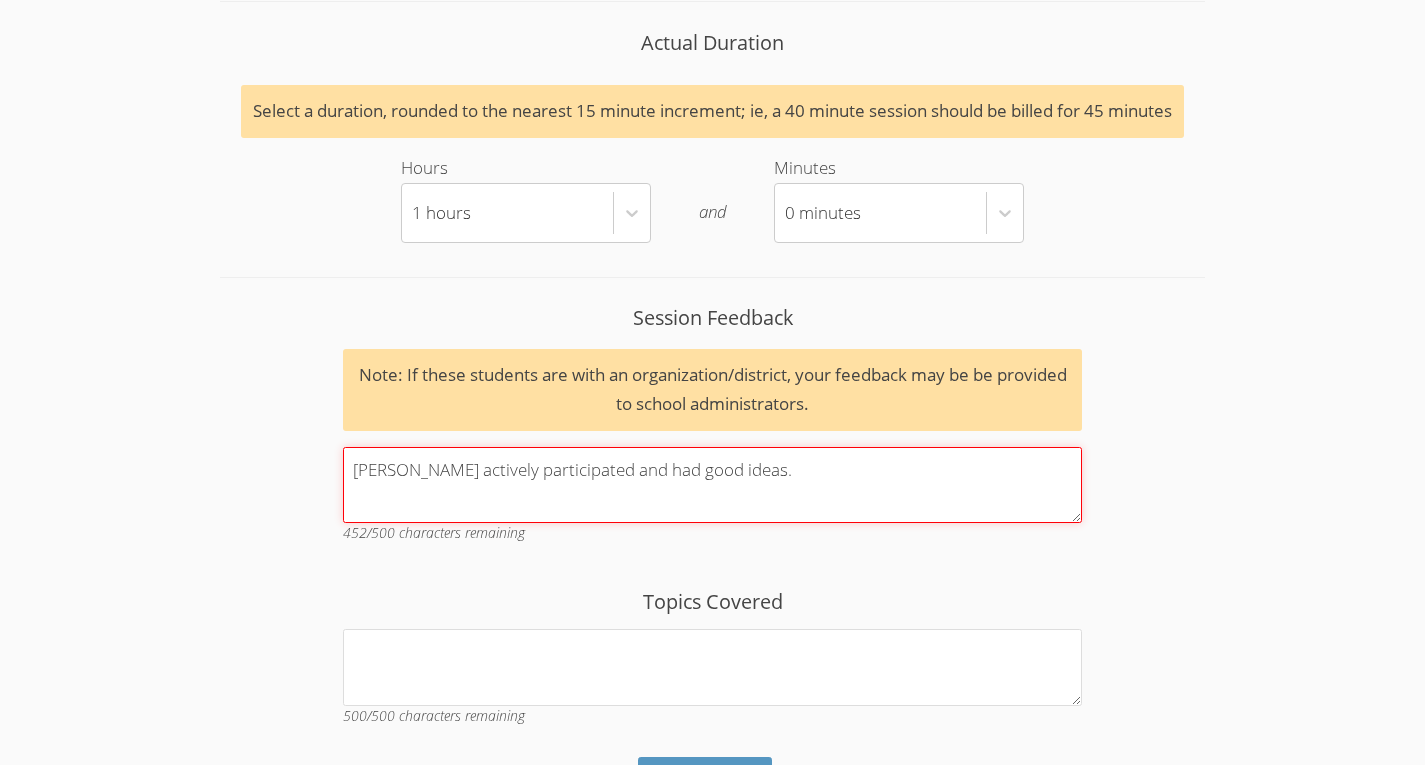 scroll, scrollTop: 2354, scrollLeft: 0, axis: vertical 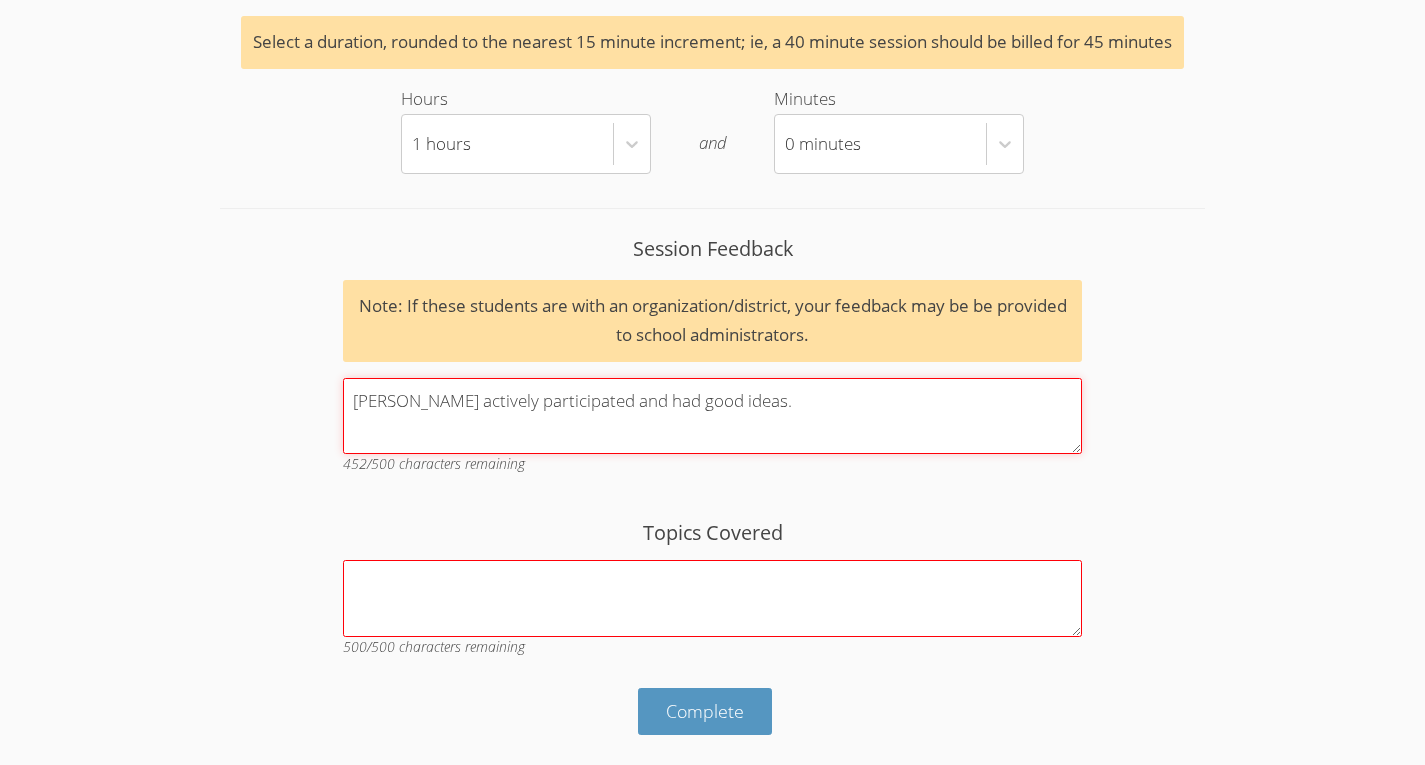 type on "Kirill actively participated and had good ideas." 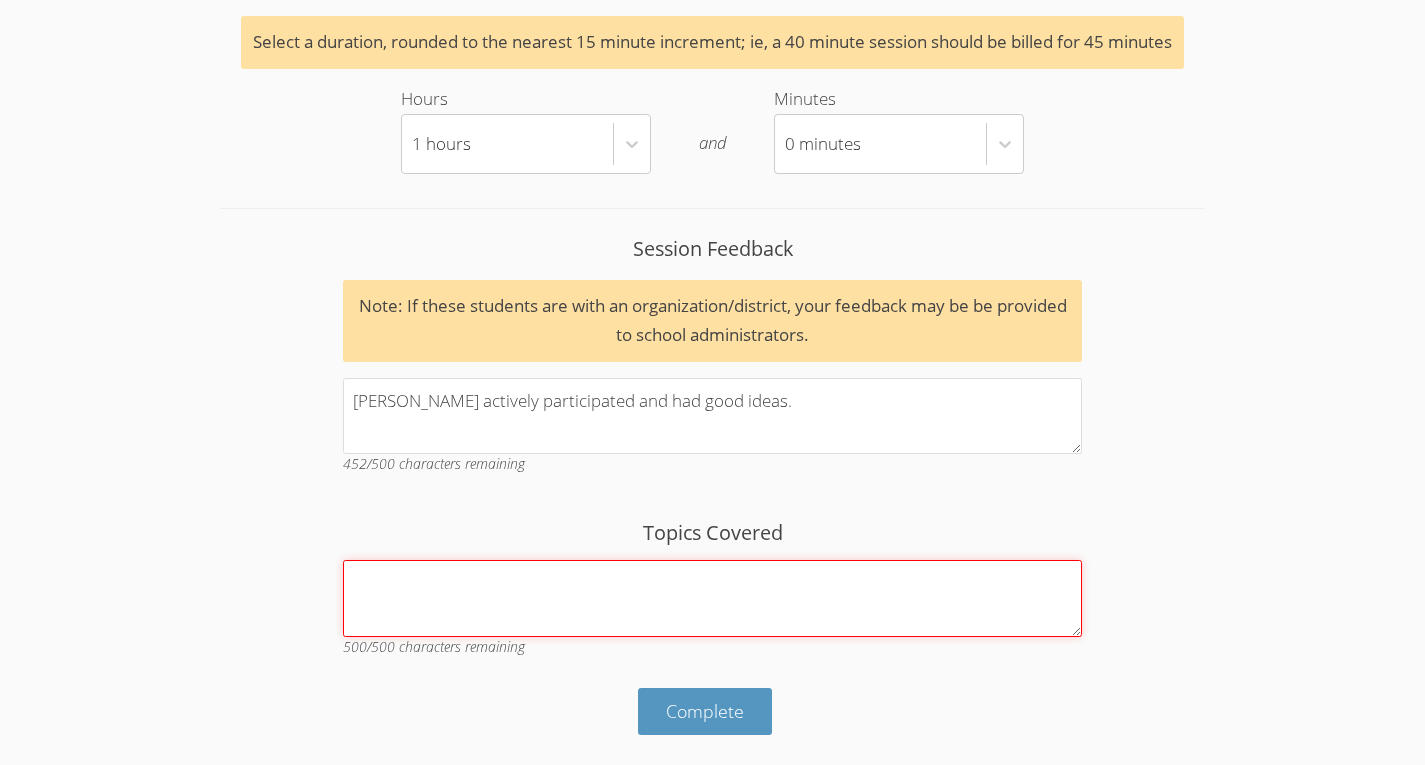 click on "Topics Covered" at bounding box center [712, 598] 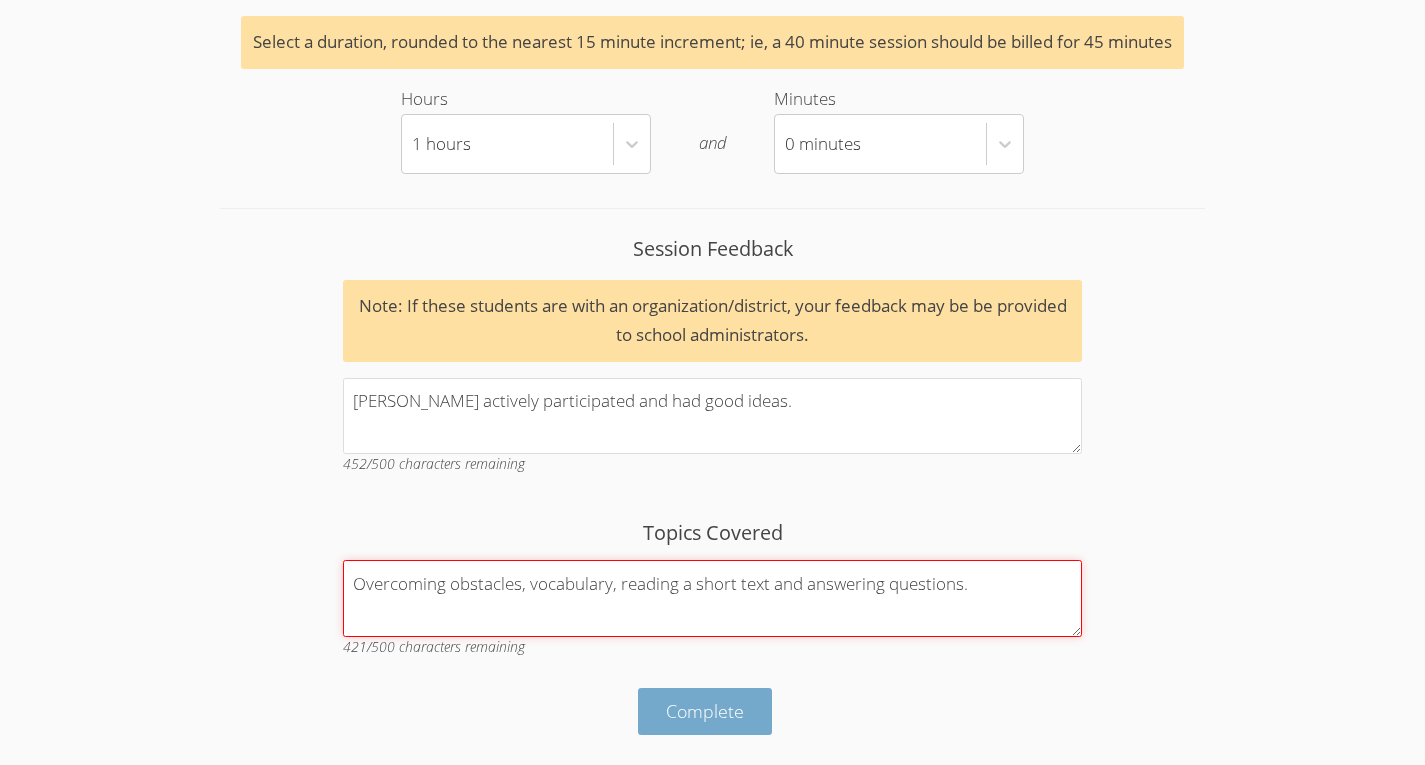 type on "Overcoming obstacles, vocabulary, reading a short text and answering questions." 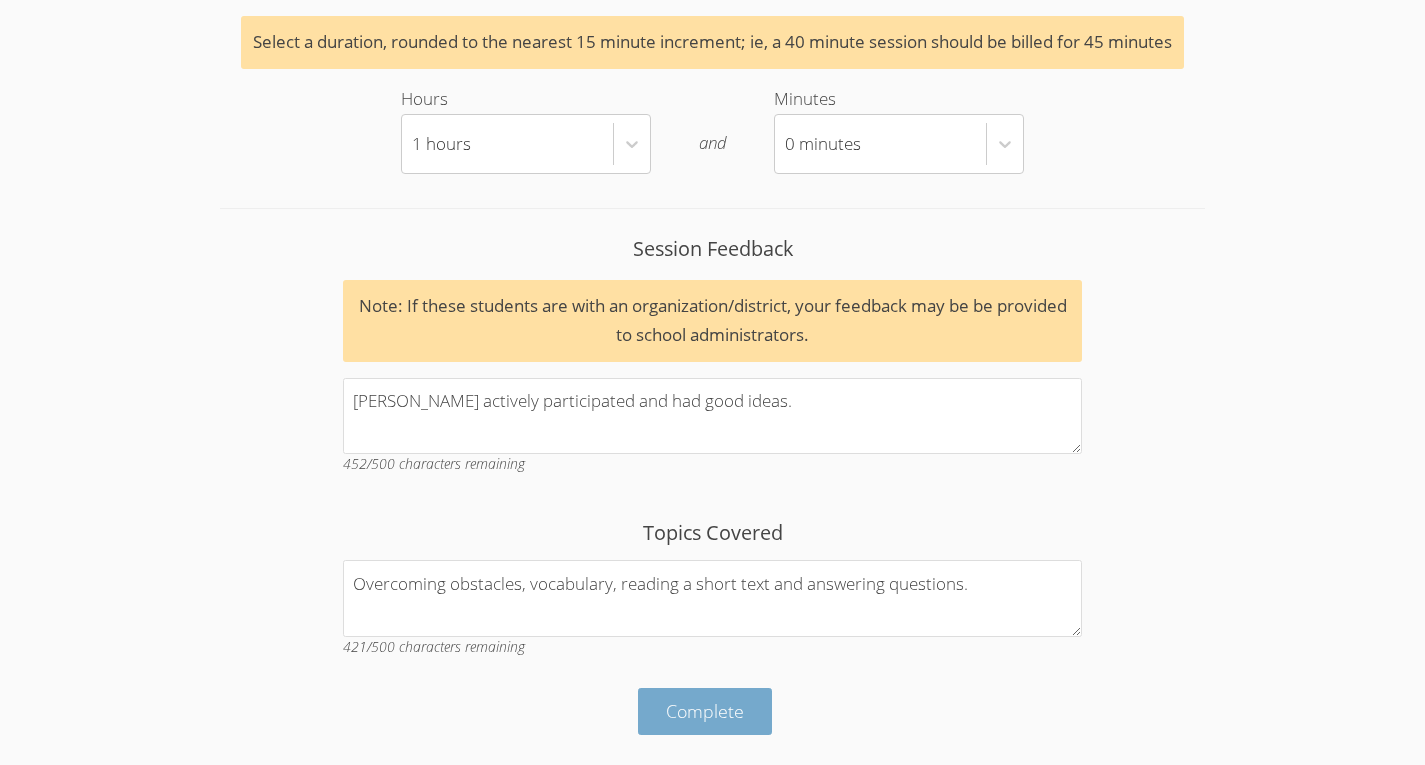 click on "Complete" at bounding box center [705, 711] 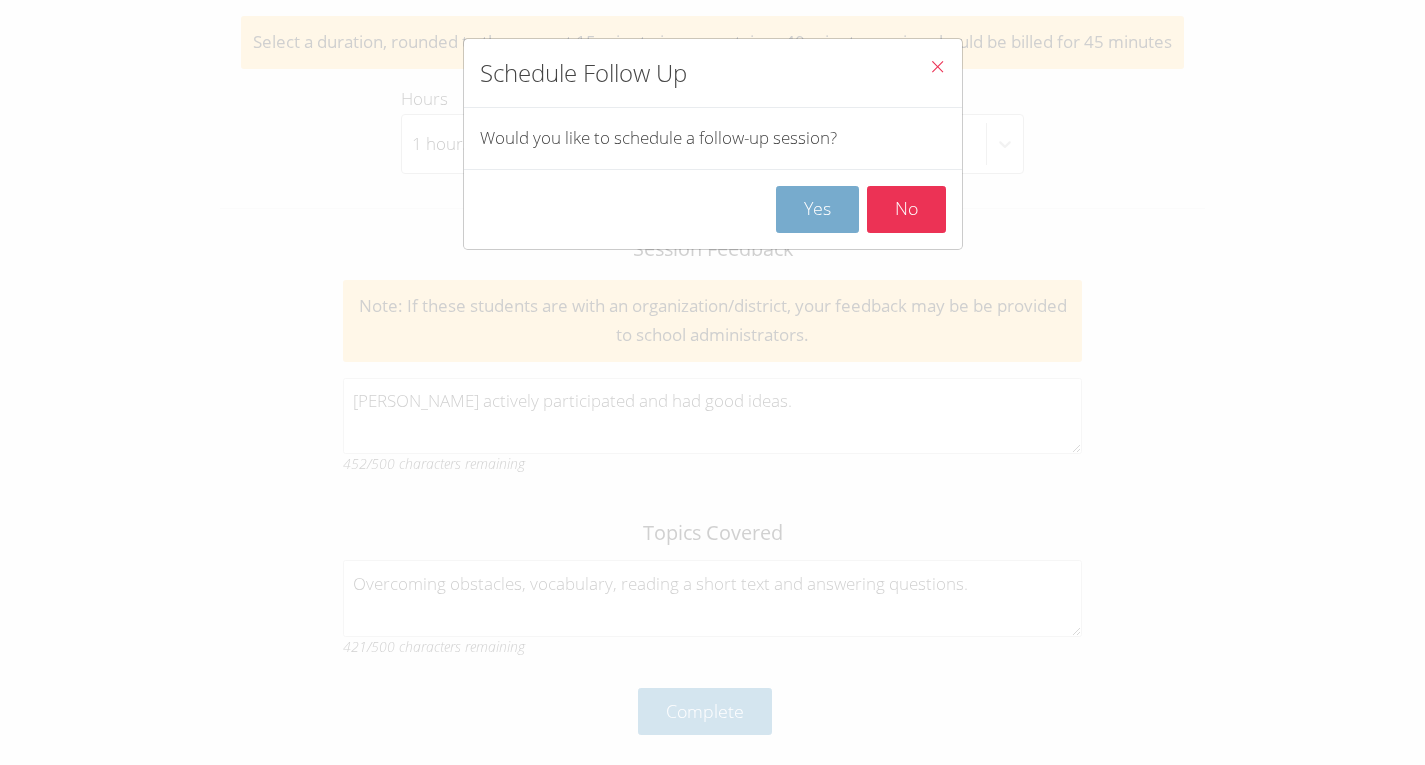 click on "Yes" at bounding box center (817, 209) 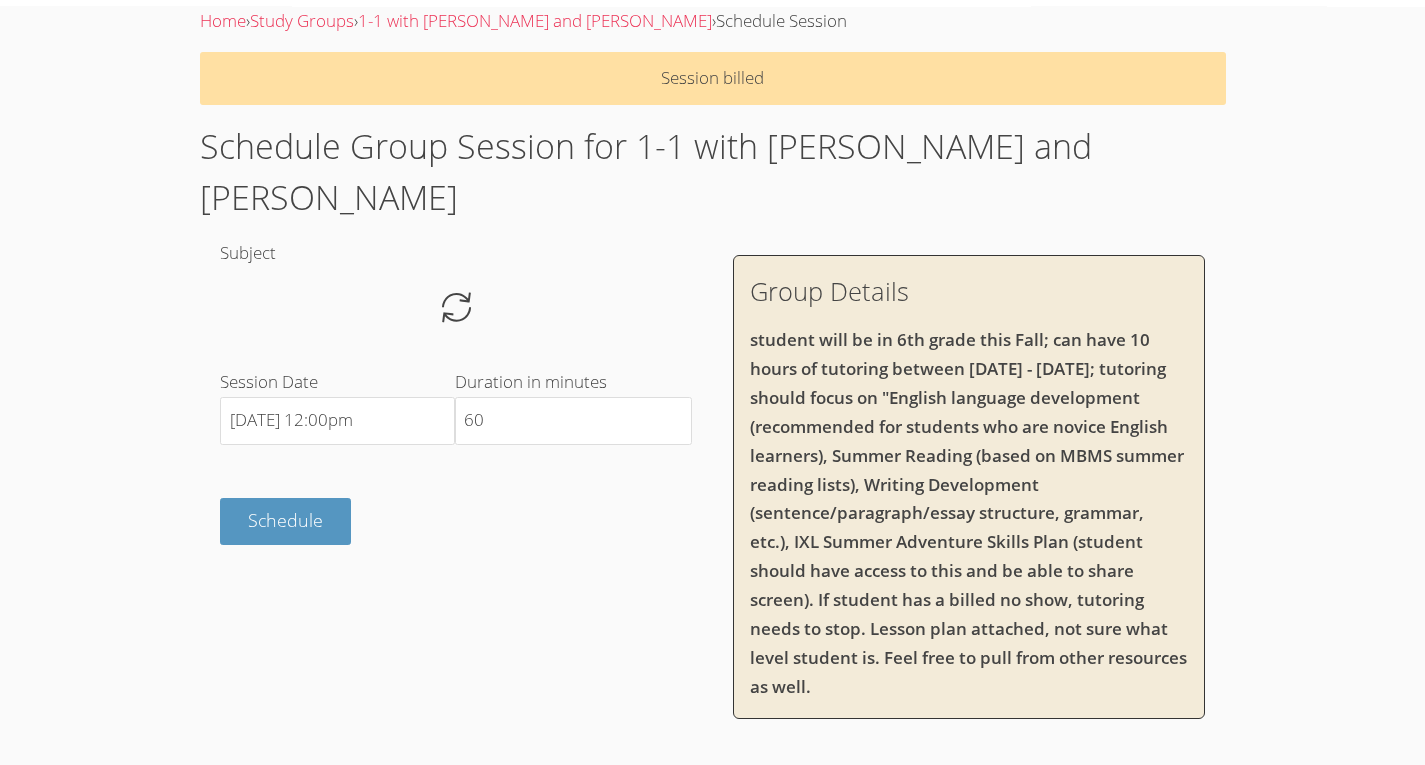 scroll, scrollTop: 0, scrollLeft: 0, axis: both 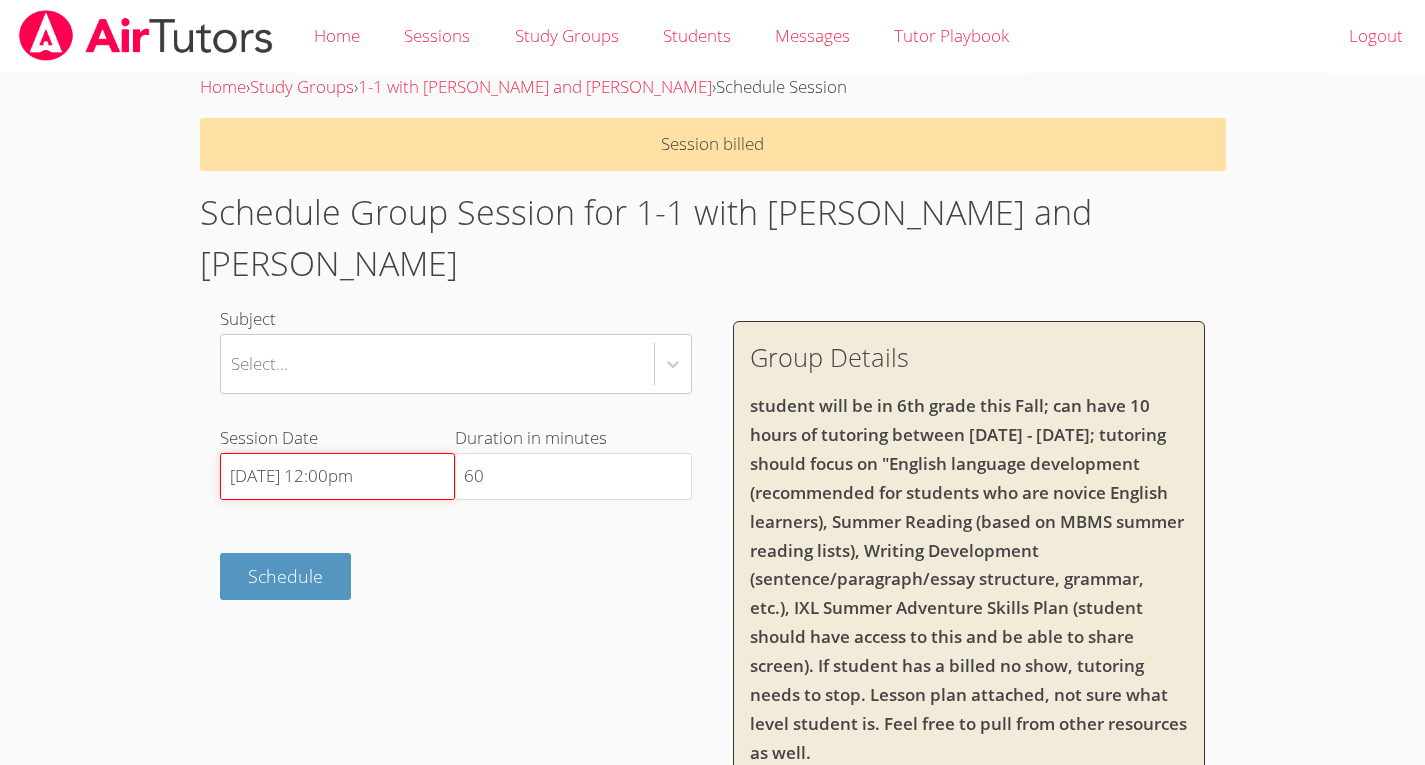 click on "7/14/2025 12:00pm" at bounding box center [337, 477] 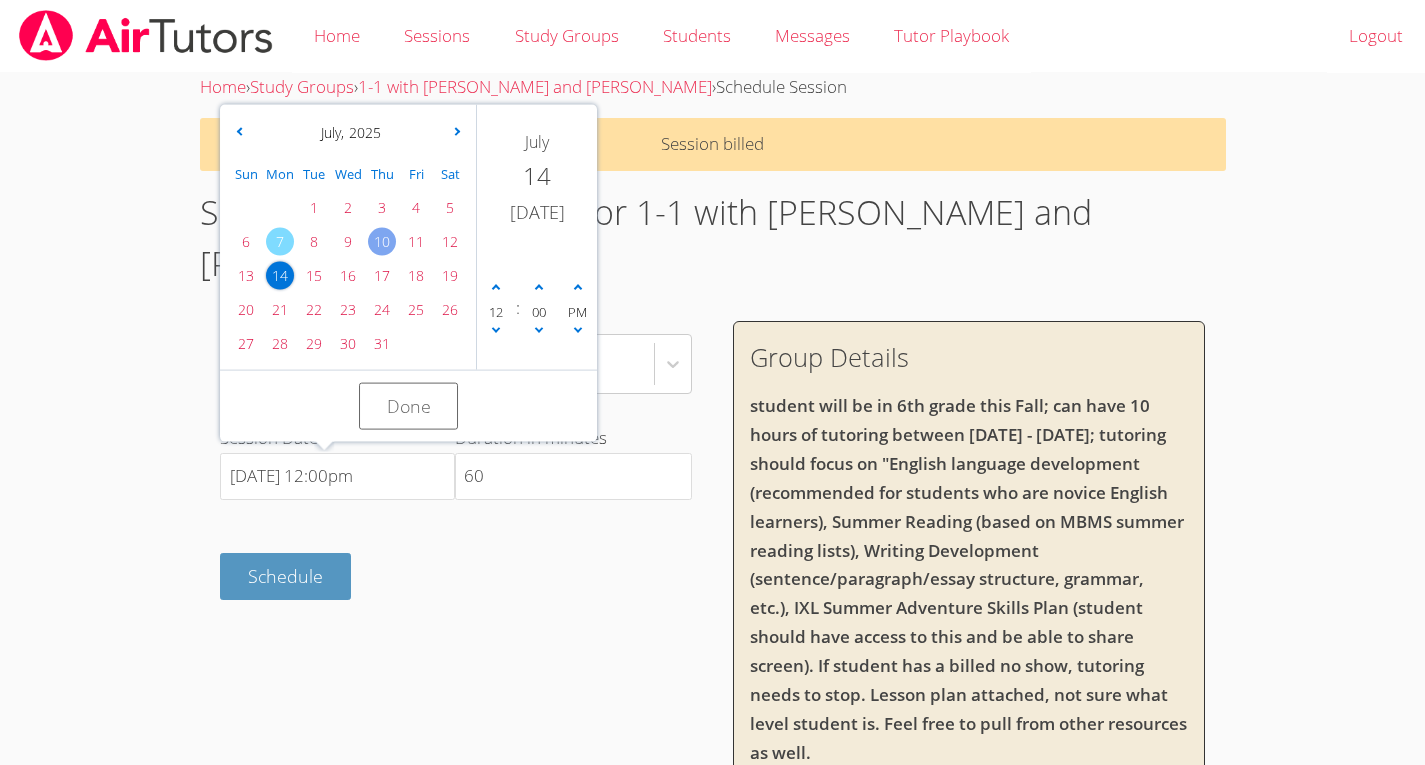 click on "10" at bounding box center [382, 242] 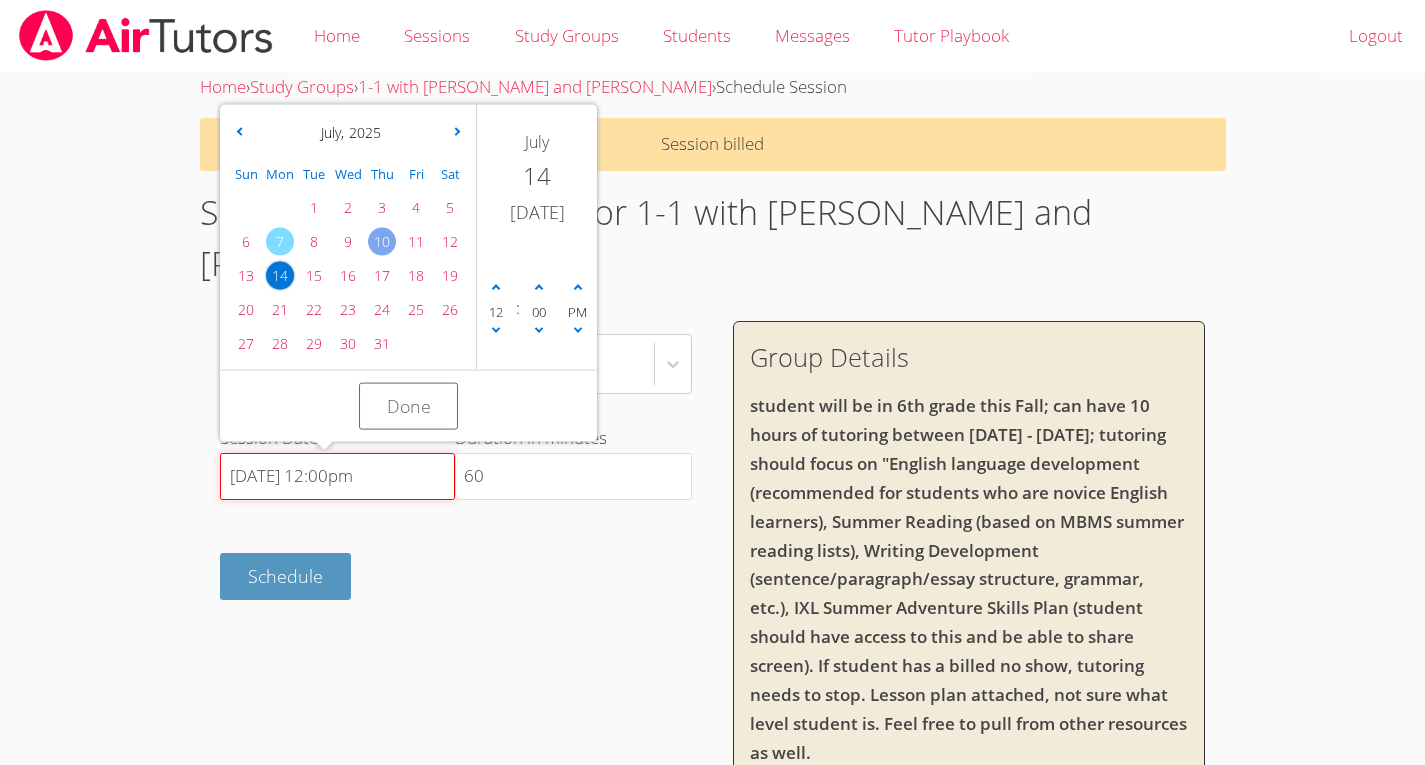 type on "7/10/2025 12:00pm" 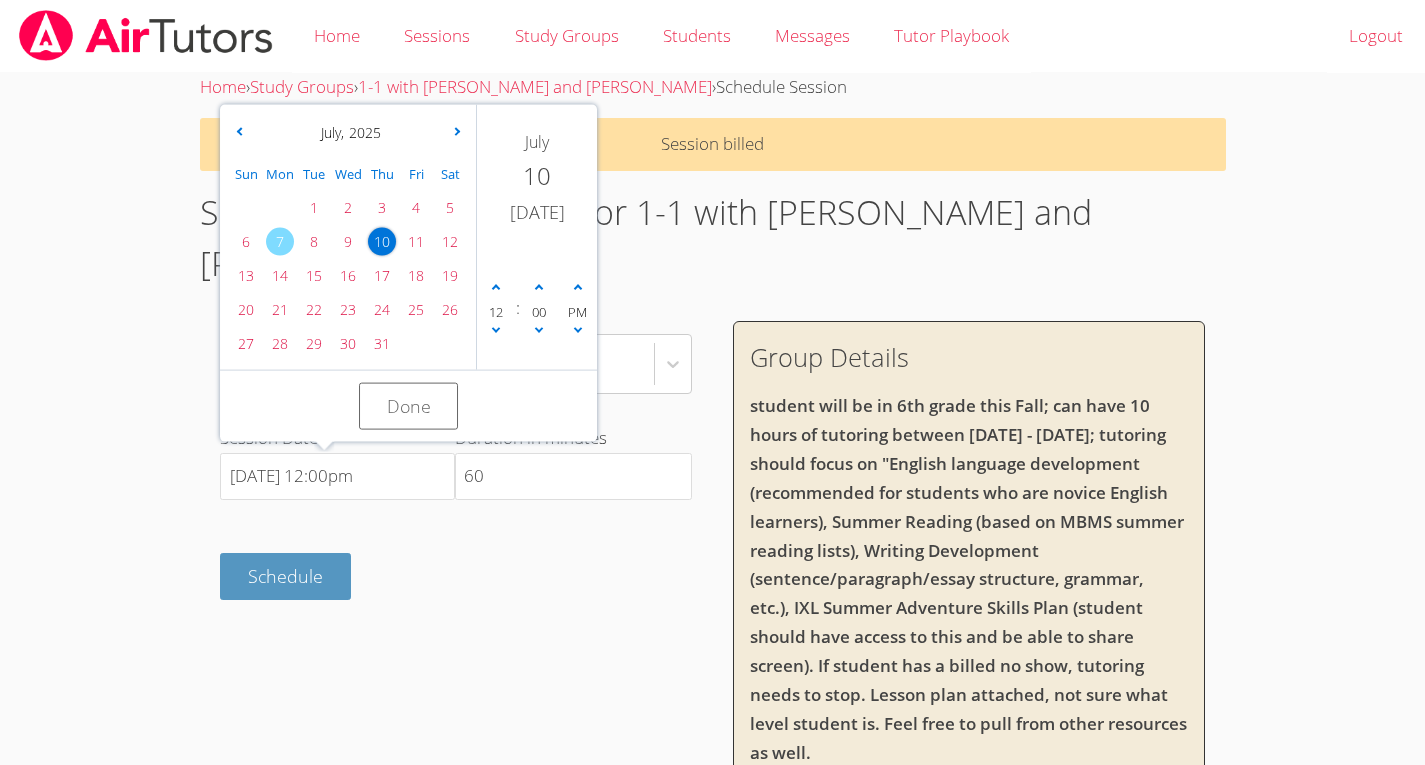 click on "Subject Select... Session Date 7/10/2025 12:00pm July , 2025 Sun Mon Tue Wed Thu Fri Sat 1 2 3 4 5 6 7 8 9 10 11 12 13 14 15 16 17 18 19 20 21 22 23 24 25 26 27 28 29 30 31 January February March April May June July August September October November December 2021 2022 2023 2024 2025 2026 2027 2028 2029 2030 2031 2032 July 10 Thursday 12 : 00 PM Done Duration in minutes 60 Schedule" at bounding box center [456, 452] 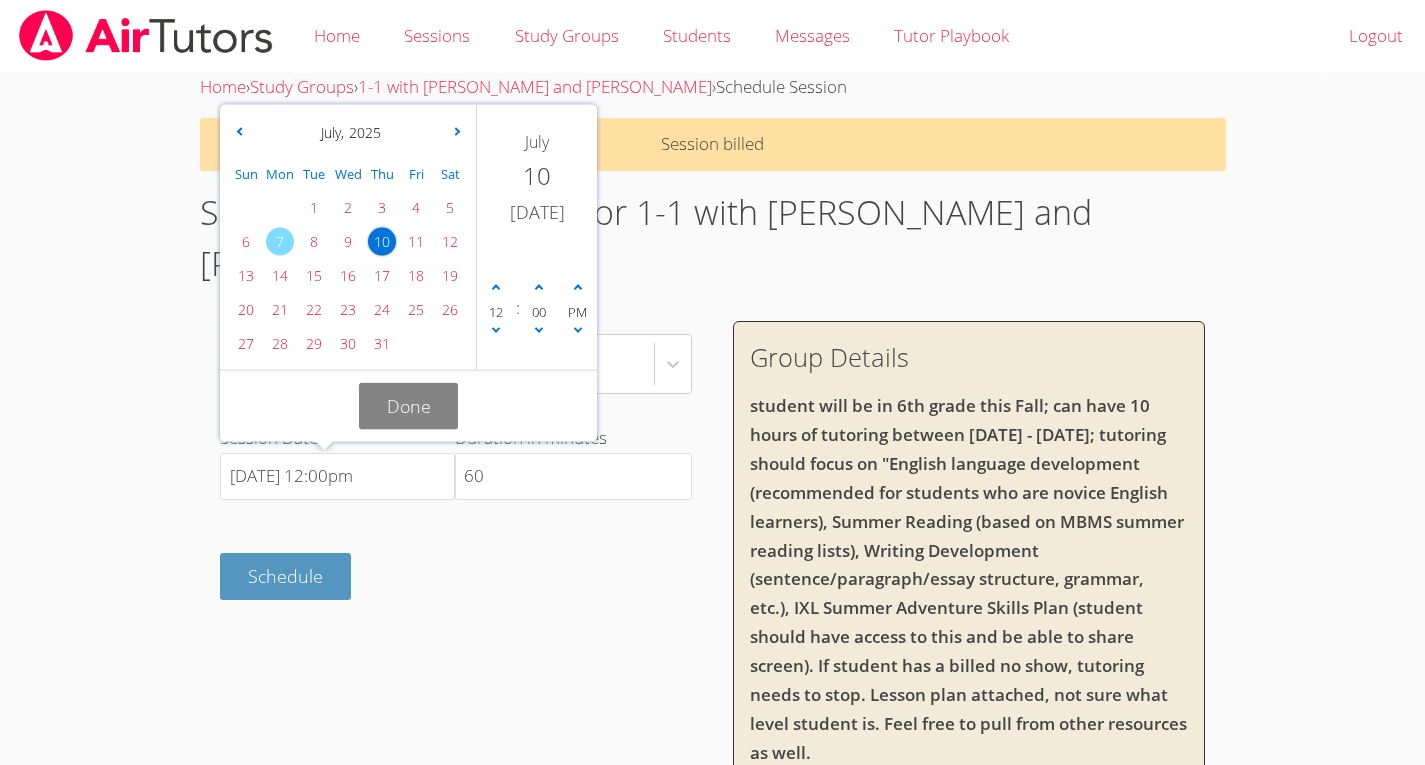 click on "Done" at bounding box center [409, 406] 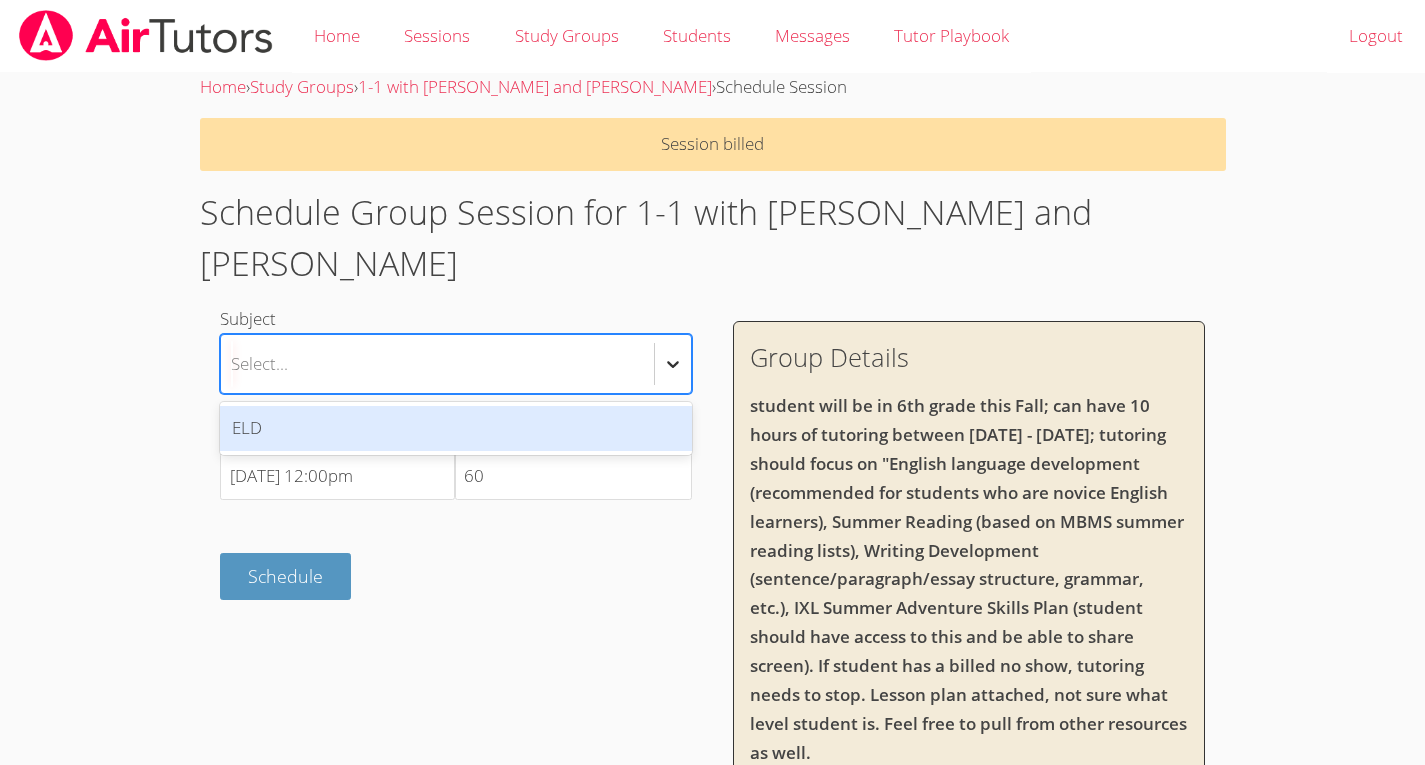 click at bounding box center (673, 364) 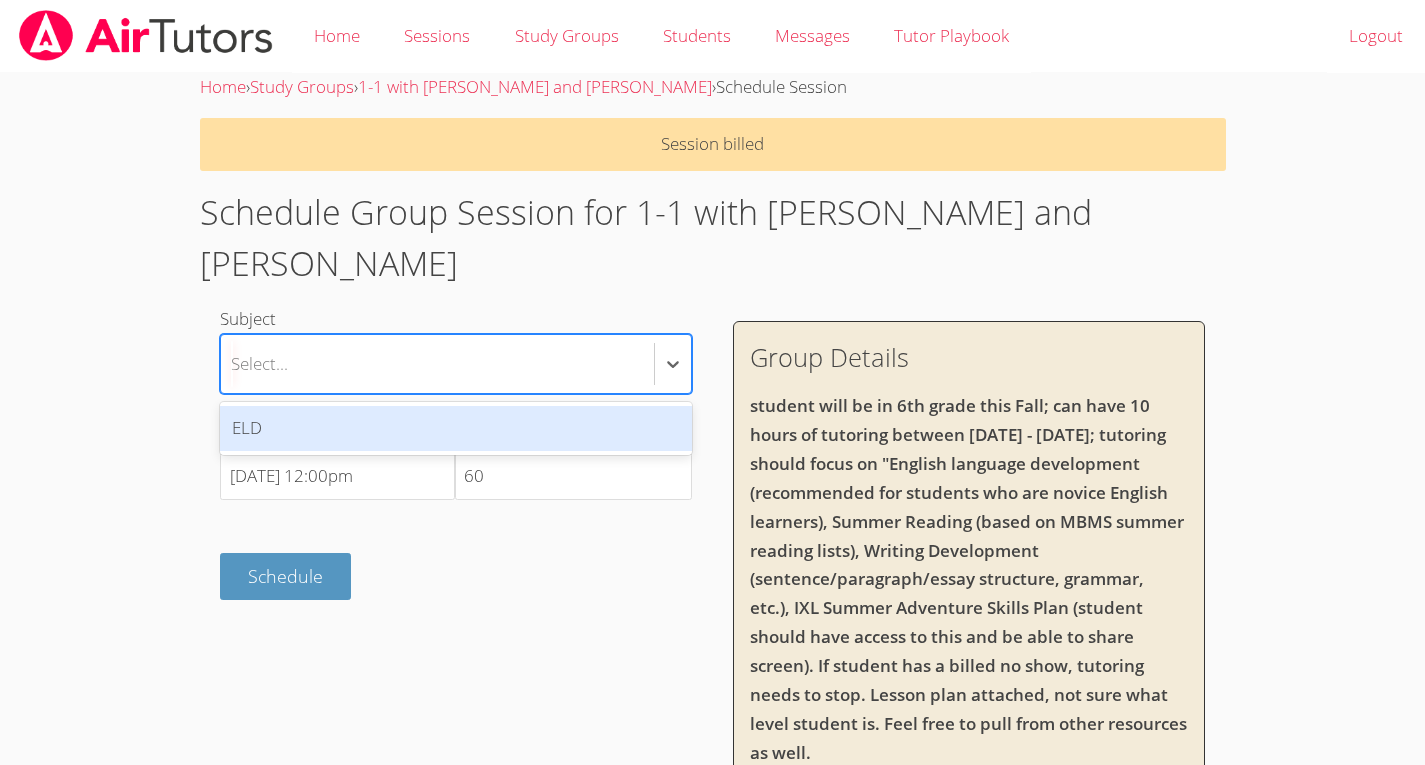 click on "ELD" at bounding box center [456, 428] 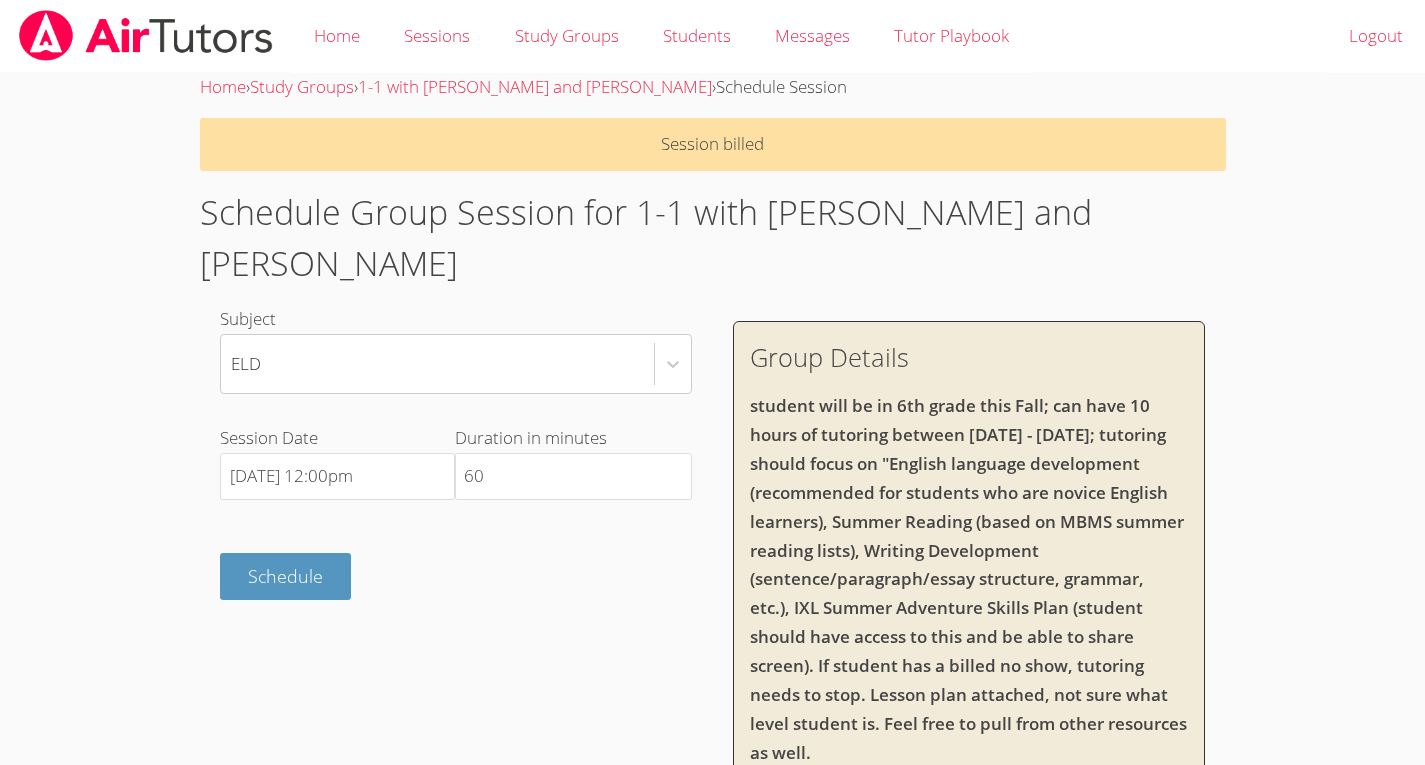 click on "Home Sessions Study Groups Students Messages Tutor Playbook Logout Home  ›  Study Groups  ›  1-1 with Kirill Strizhov and Konstantin Uzhinsky  ›  Schedule Session Session billed Schedule Group Session for 1-1 with Kirill Strizhov and Konstantin Uzhinsky Subject ELD Session Date 7/10/2025 12:00pm Duration in minutes 60 Schedule Group Details student will be in 6th grade this Fall; can have 10 hours of tutoring between 7/7/2025 - 8/8/2025; tutoring should focus on "English language development (recommended for students who are novice English learners), Summer Reading (based on MBMS summer reading lists), Writing Development (sentence/paragraph/essay structure, grammar, etc.), IXL Summer Adventure Skills Plan (student should have access to this and be able to share screen). If student has a billed no show, tutoring needs to stop. Lesson plan attached, not sure what level student is. Feel free to pull from other resources as well." at bounding box center [712, 382] 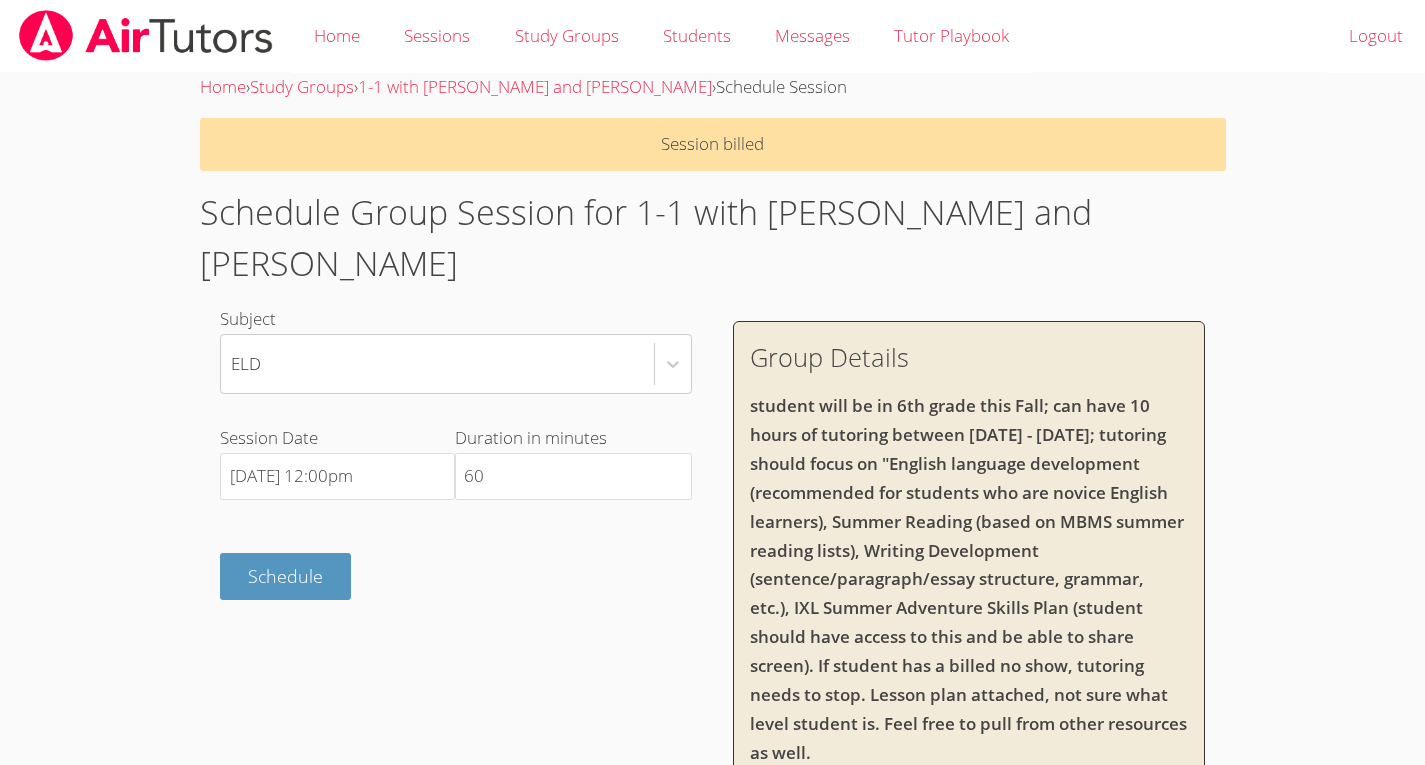 click on "Schedule Group Session for 1-1 with Kirill Strizhov and Konstantin Uzhinsky" at bounding box center (713, 238) 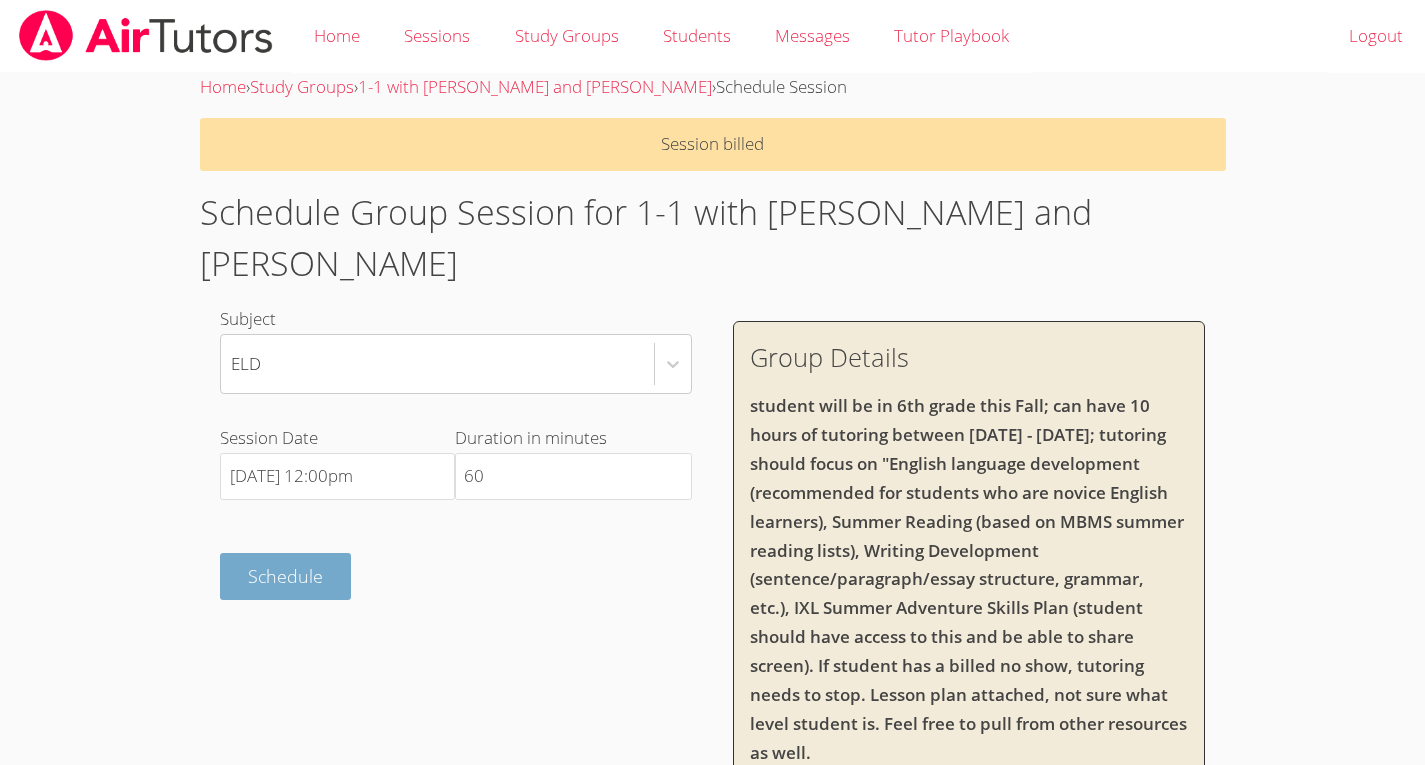 click on "Schedule" at bounding box center (285, 576) 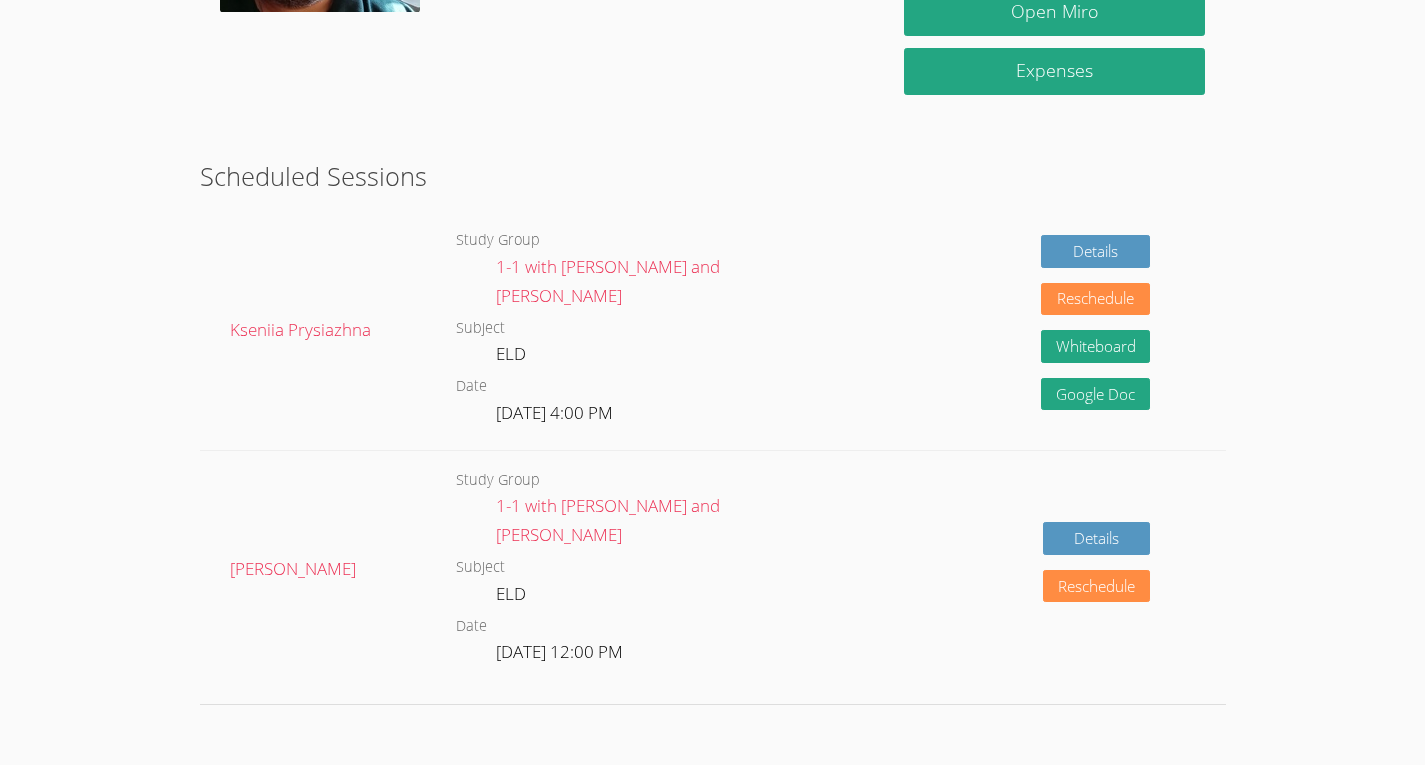 scroll, scrollTop: 0, scrollLeft: 0, axis: both 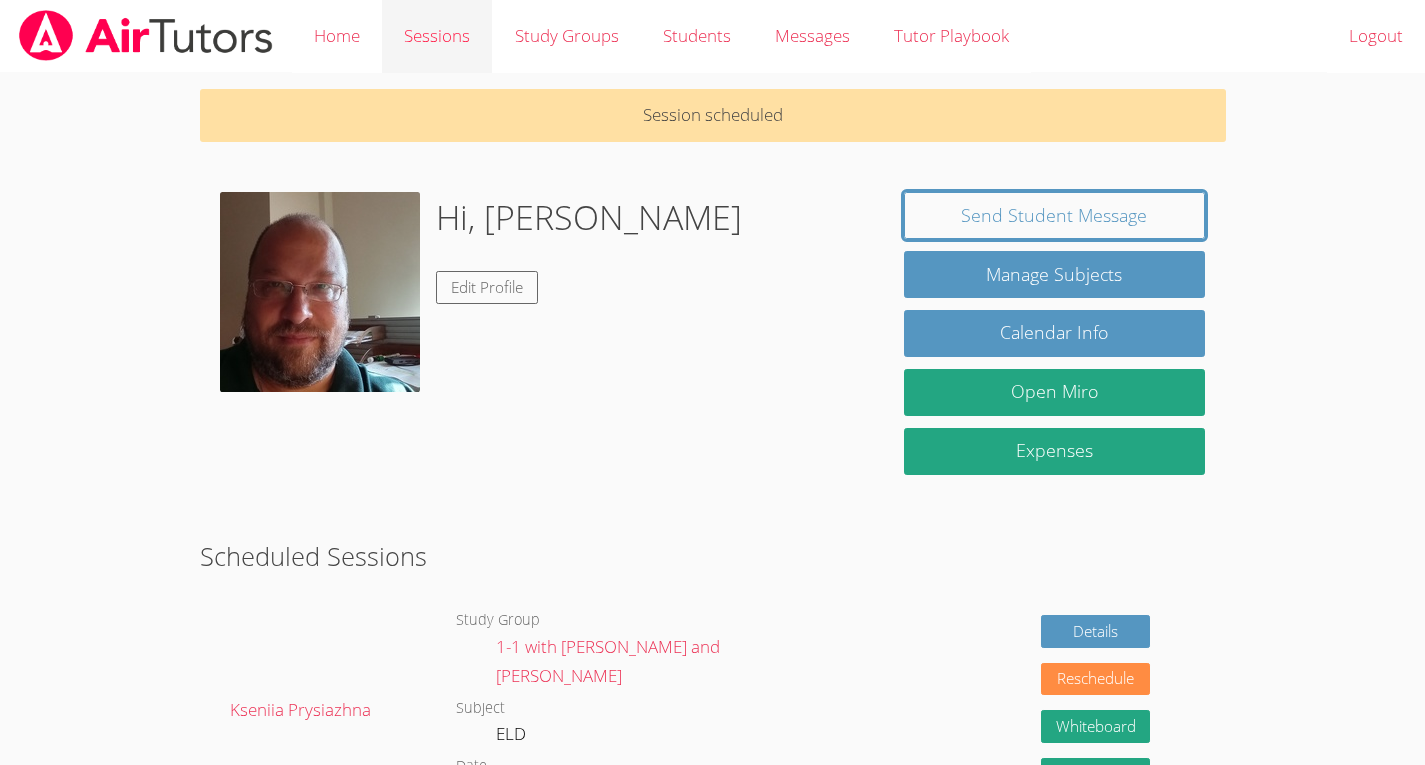 click on "Sessions" at bounding box center (437, 36) 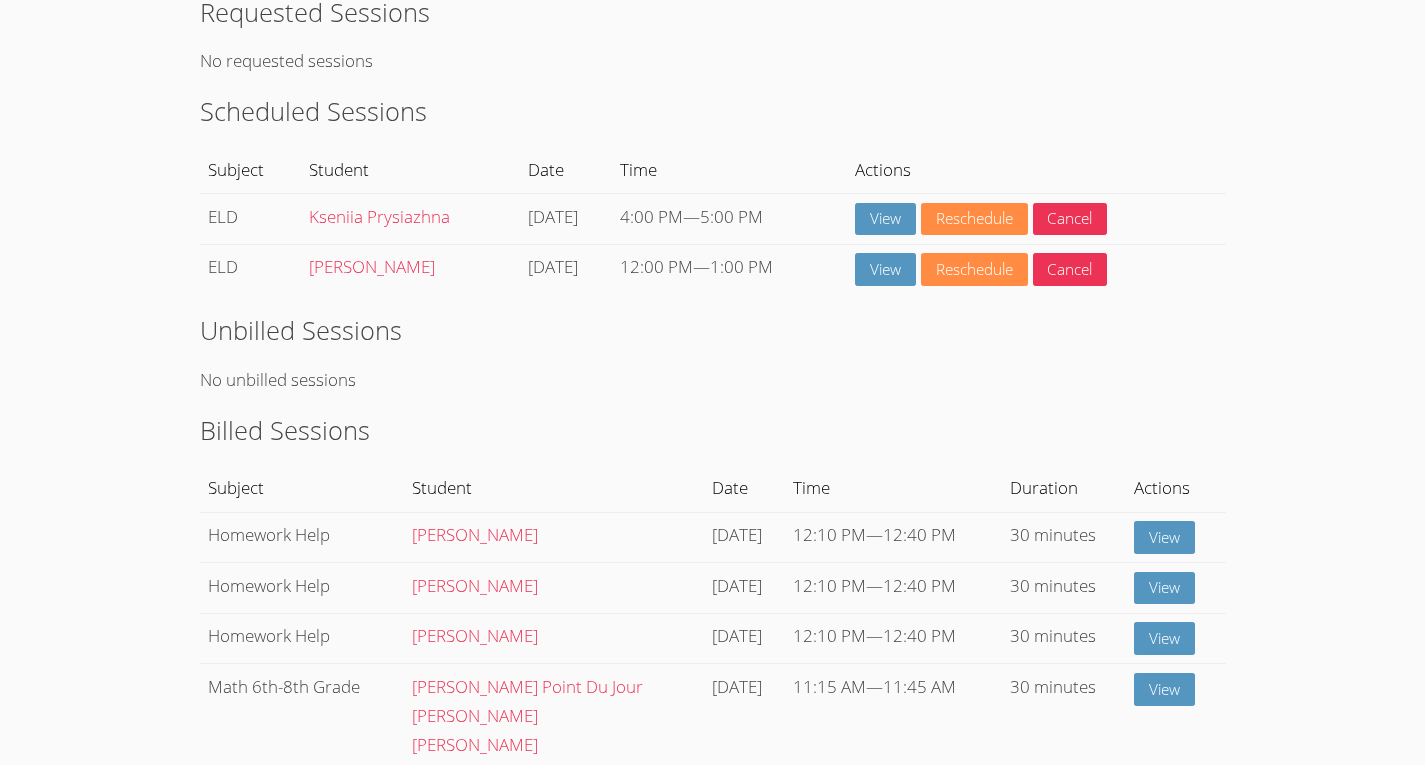 scroll, scrollTop: 0, scrollLeft: 0, axis: both 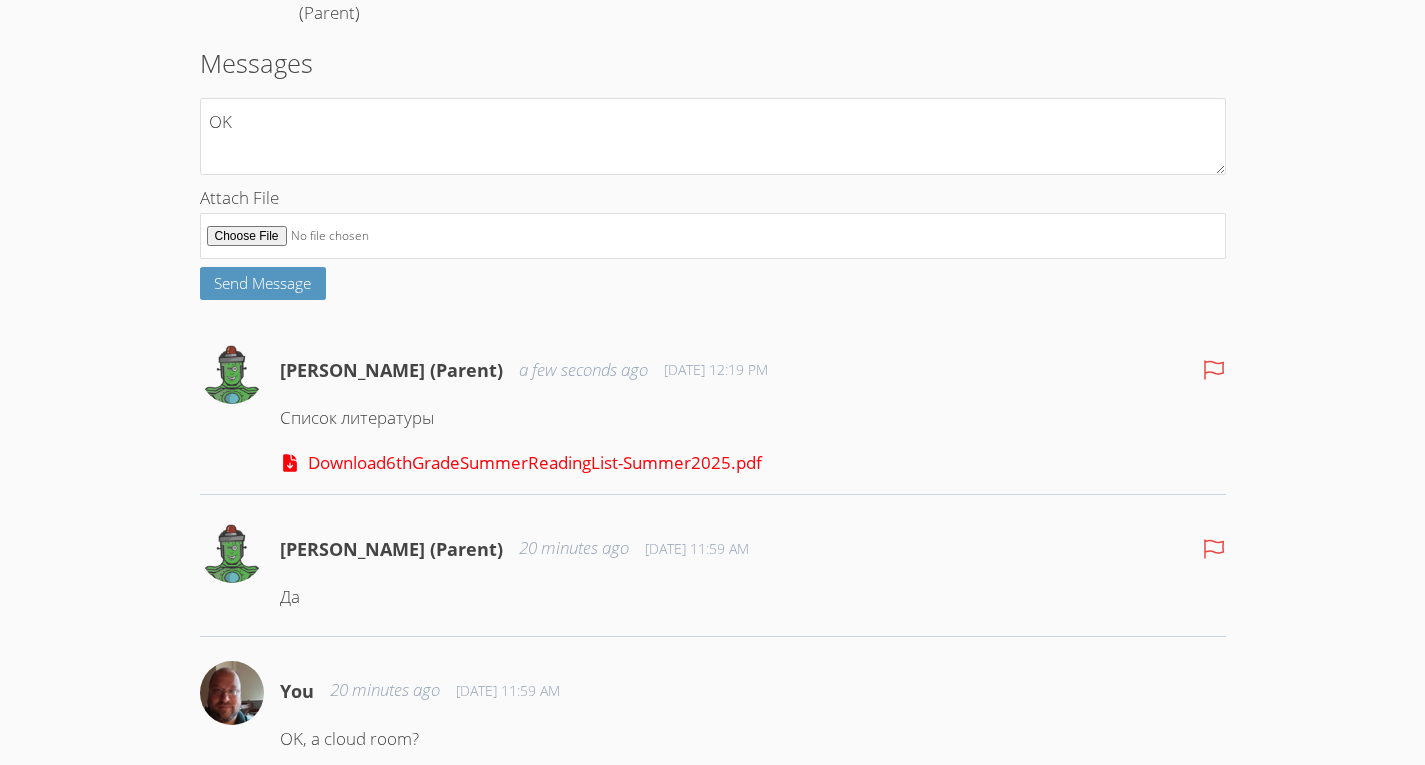 click on "Download  6thGradeSummerReadingList-Summer2025.pdf" at bounding box center [535, 463] 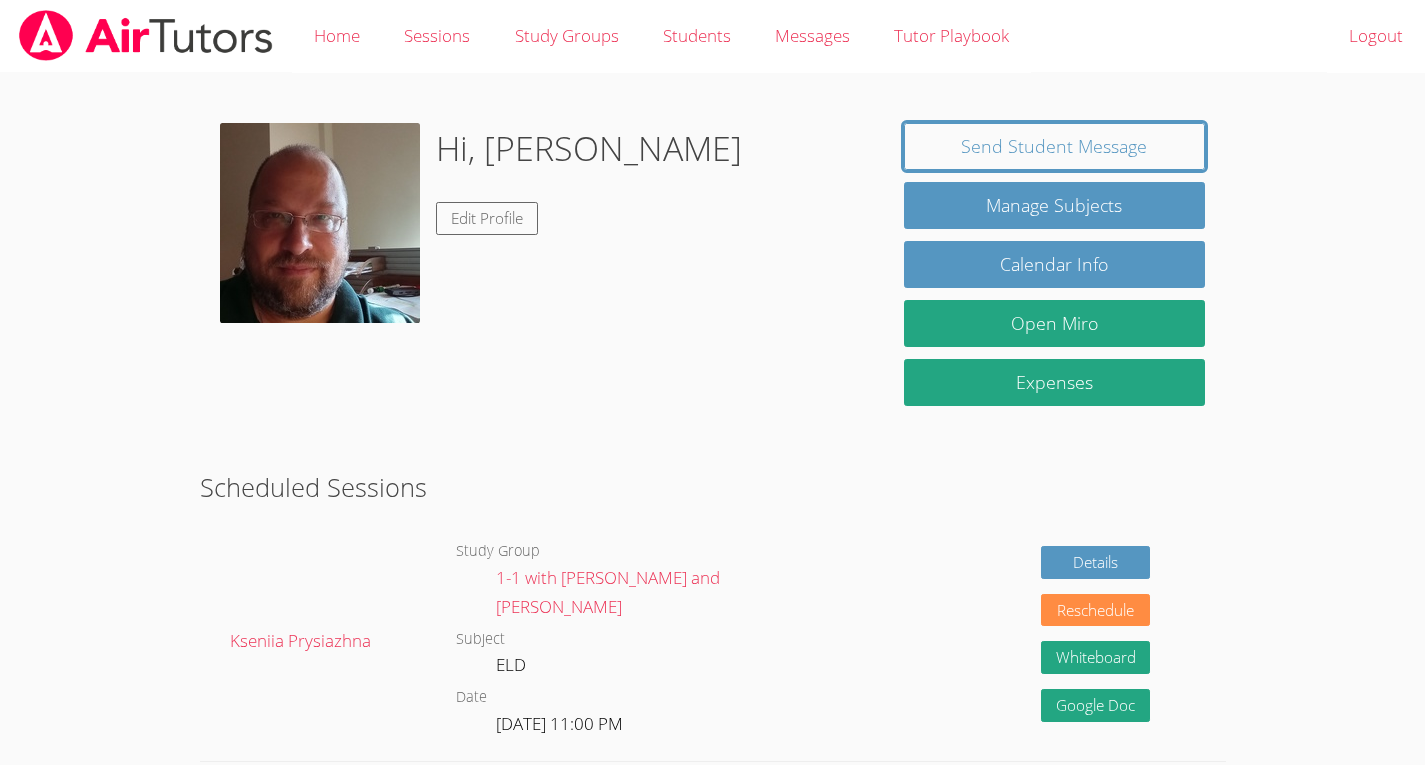 scroll, scrollTop: 0, scrollLeft: 0, axis: both 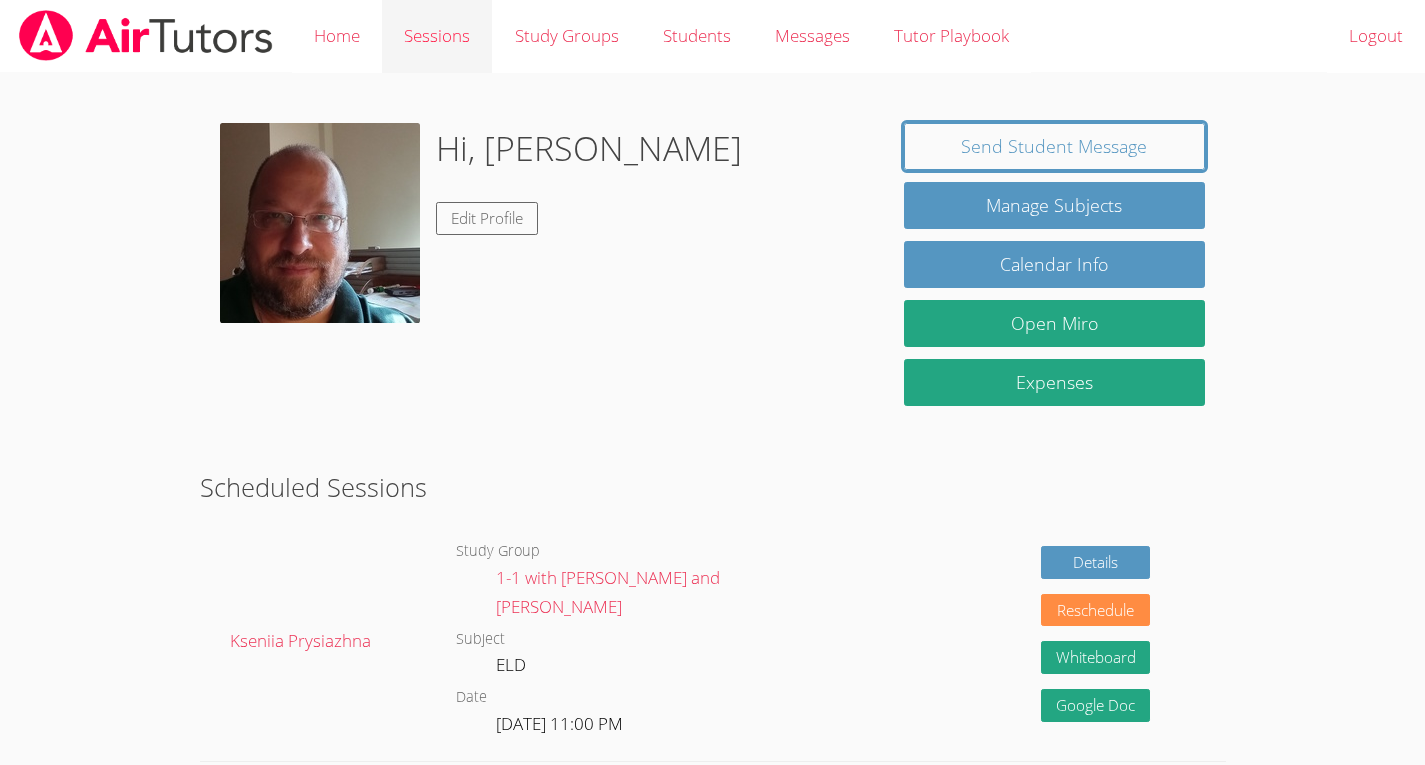 click on "Sessions" at bounding box center [437, 36] 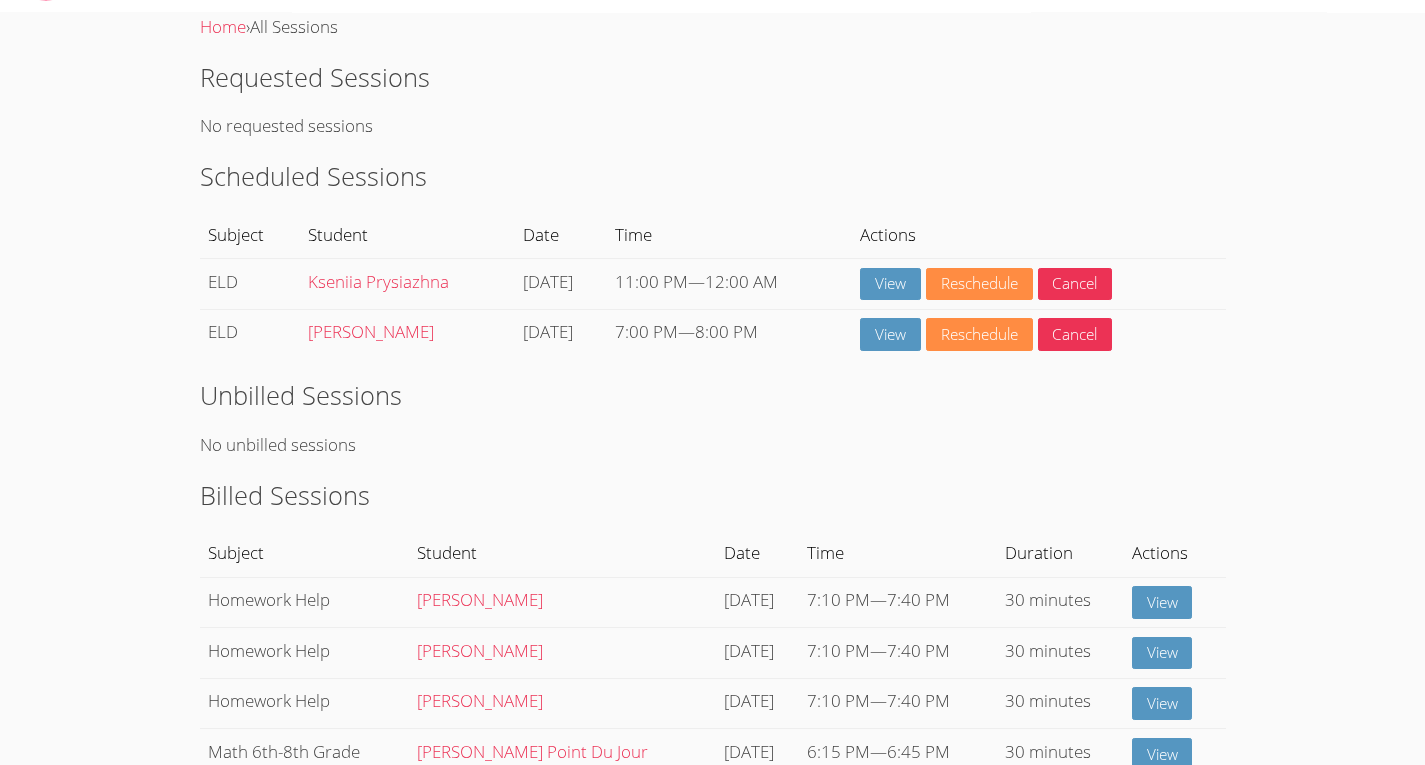 scroll, scrollTop: 0, scrollLeft: 0, axis: both 